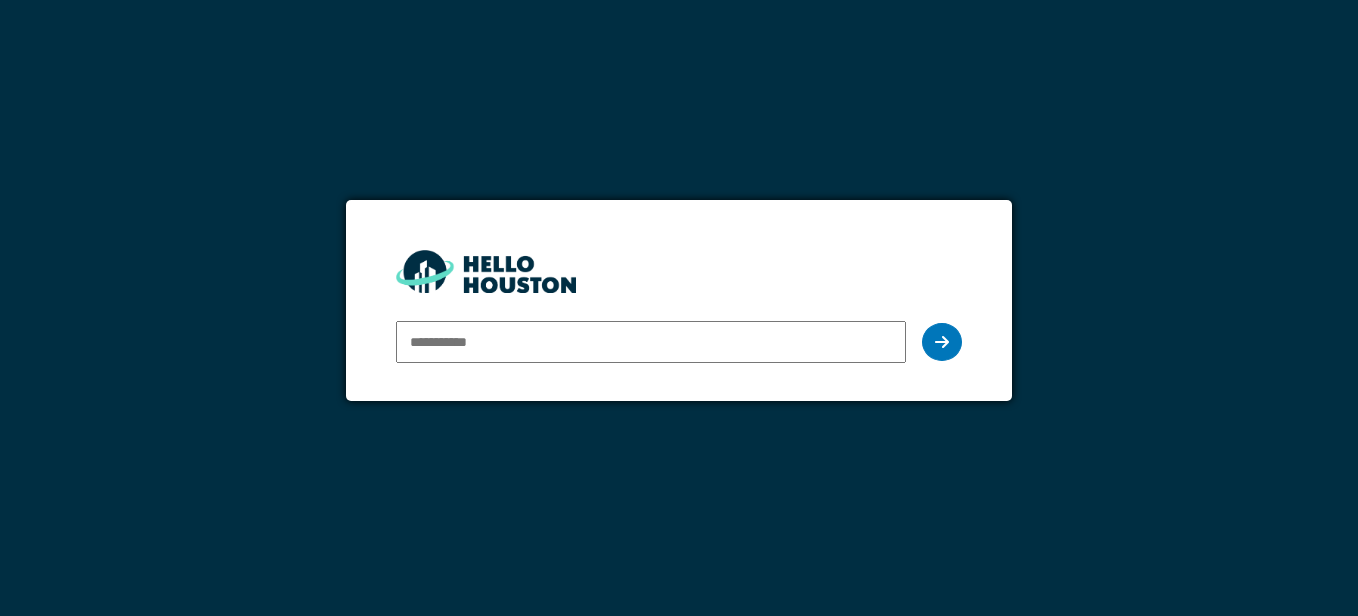 scroll, scrollTop: 0, scrollLeft: 0, axis: both 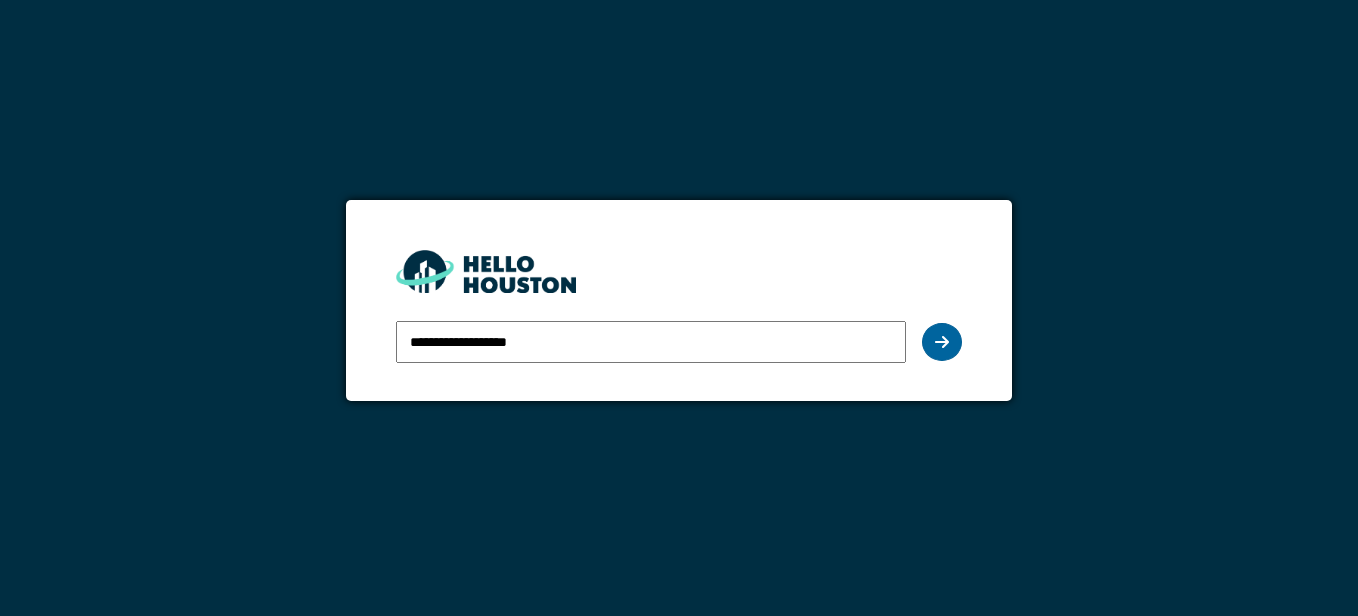 click at bounding box center (942, 342) 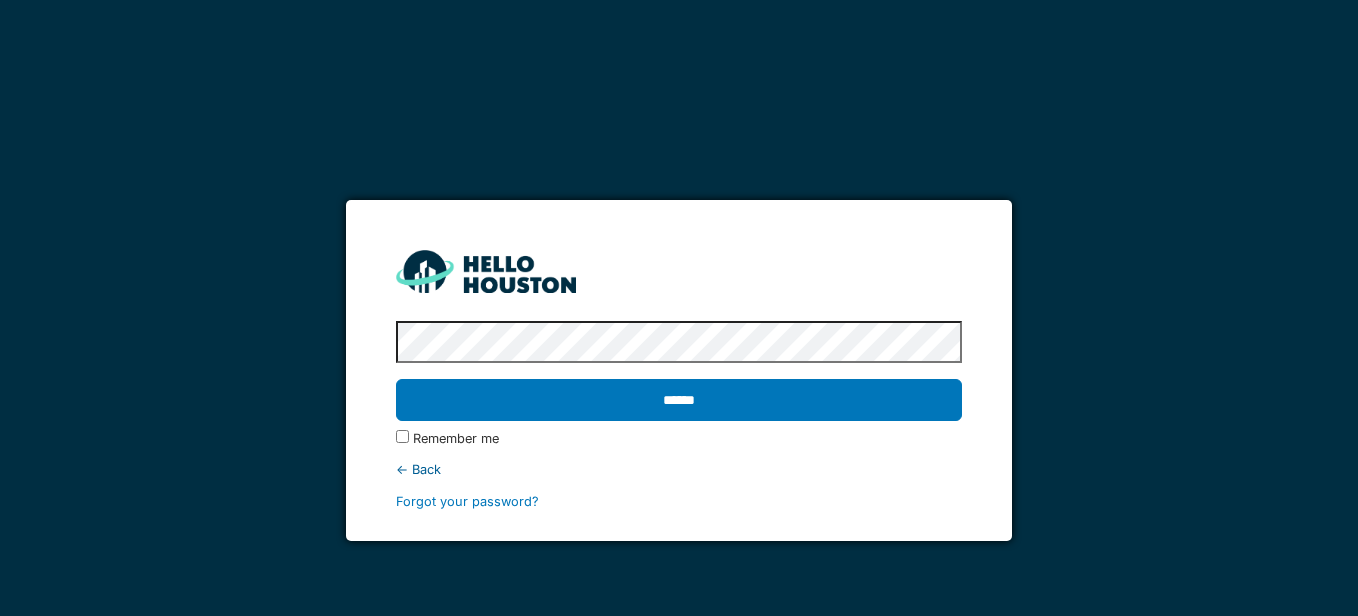drag, startPoint x: 1240, startPoint y: 10, endPoint x: 688, endPoint y: 164, distance: 573.0794 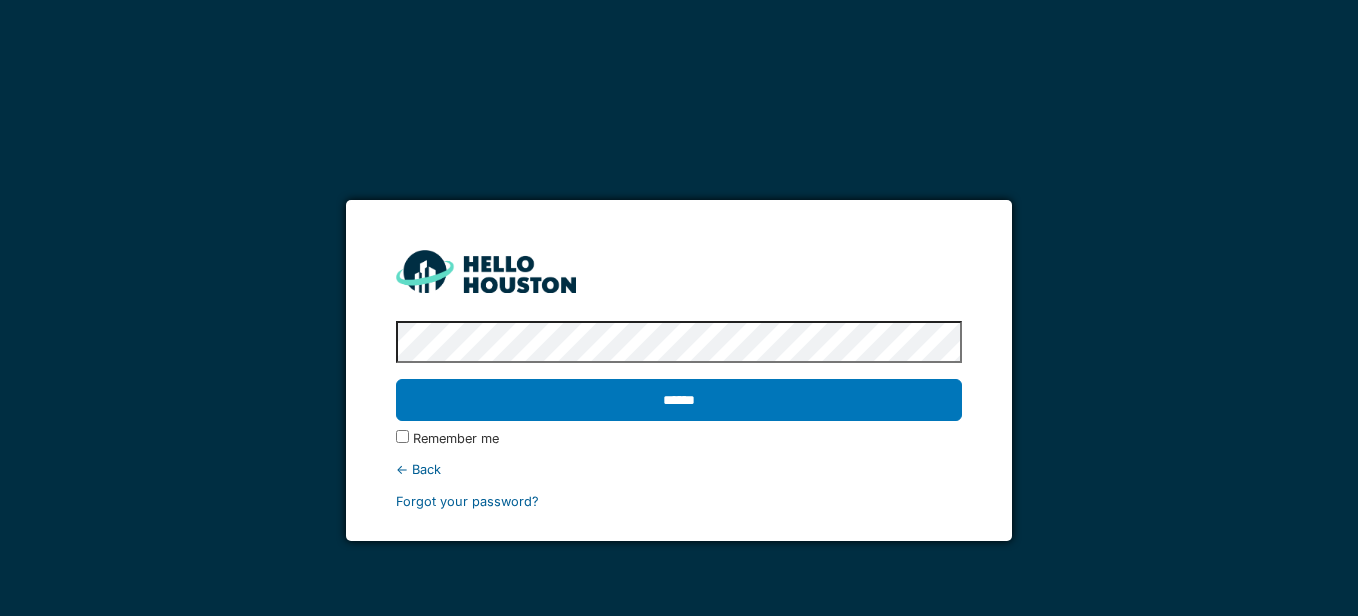 click on "Forgot your password?" at bounding box center [467, 501] 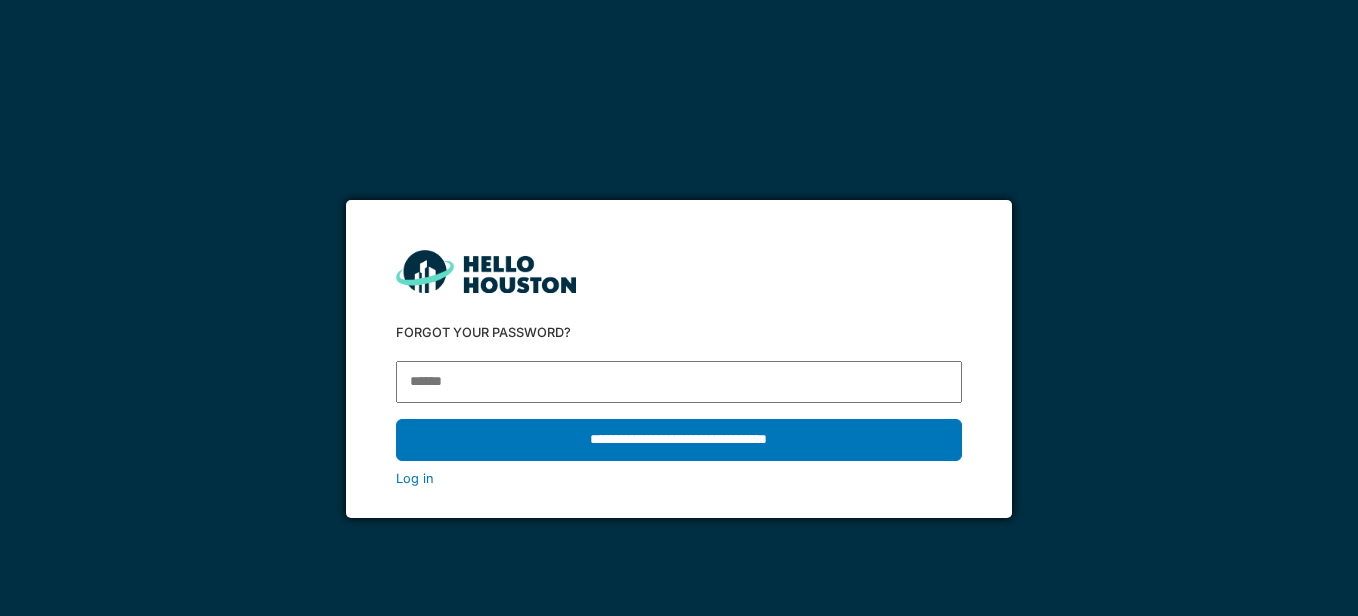 scroll, scrollTop: 0, scrollLeft: 0, axis: both 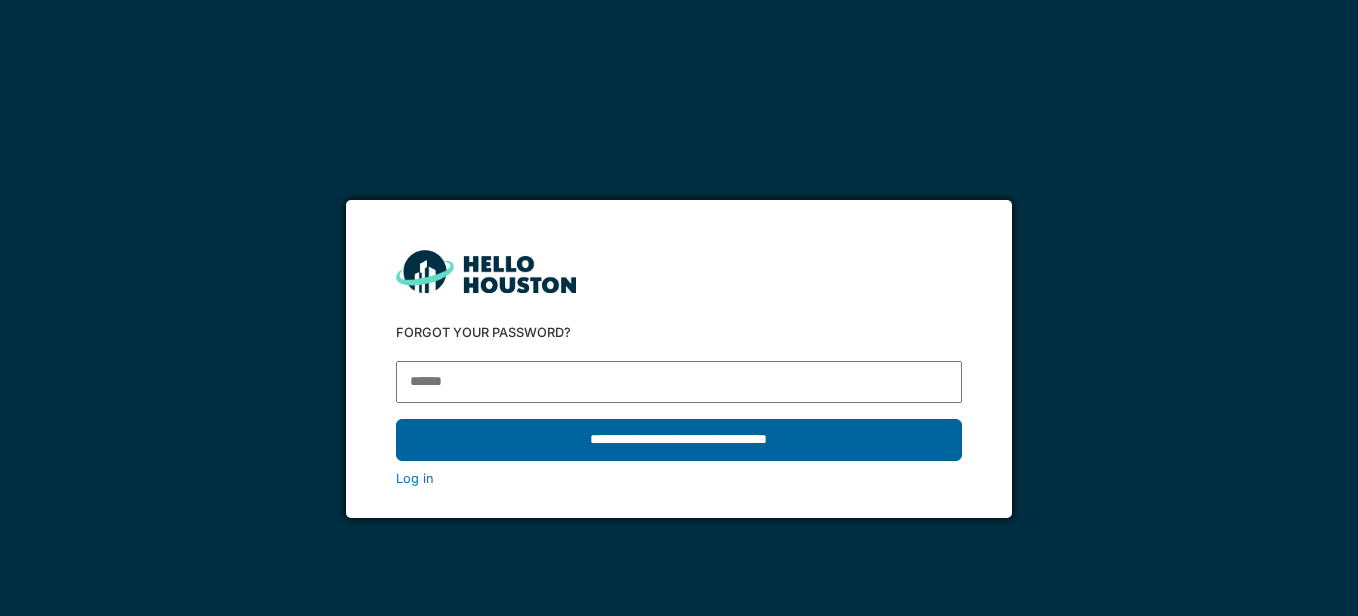 click on "**********" at bounding box center [679, 440] 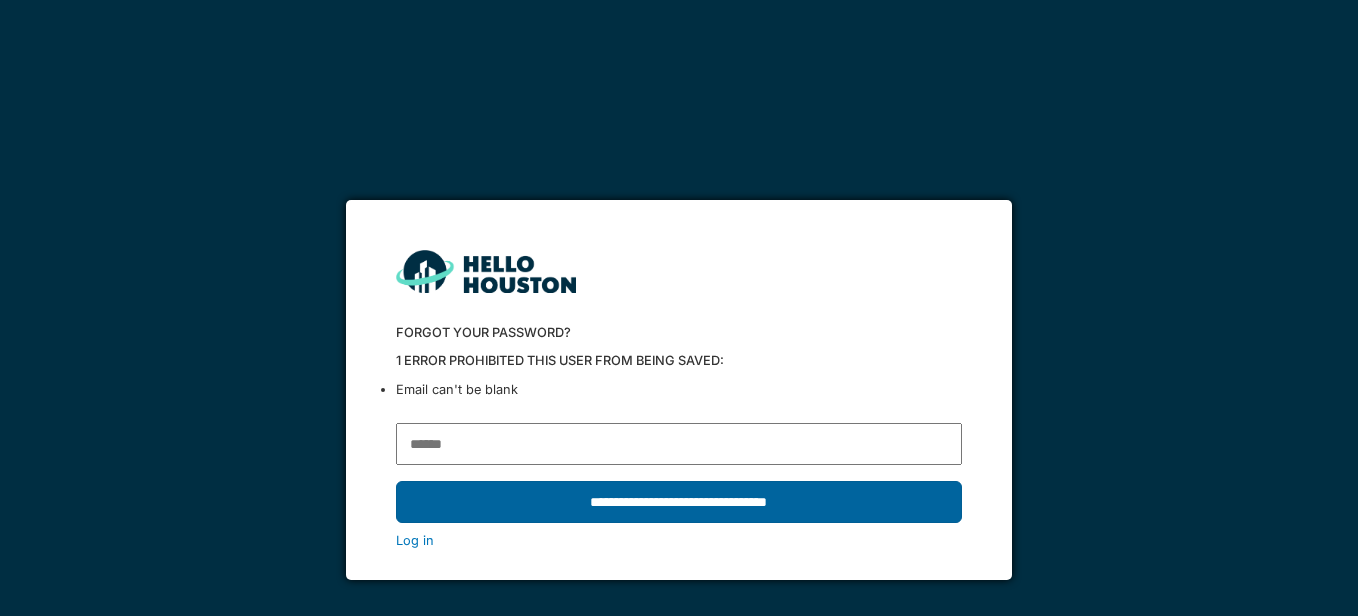 type on "**********" 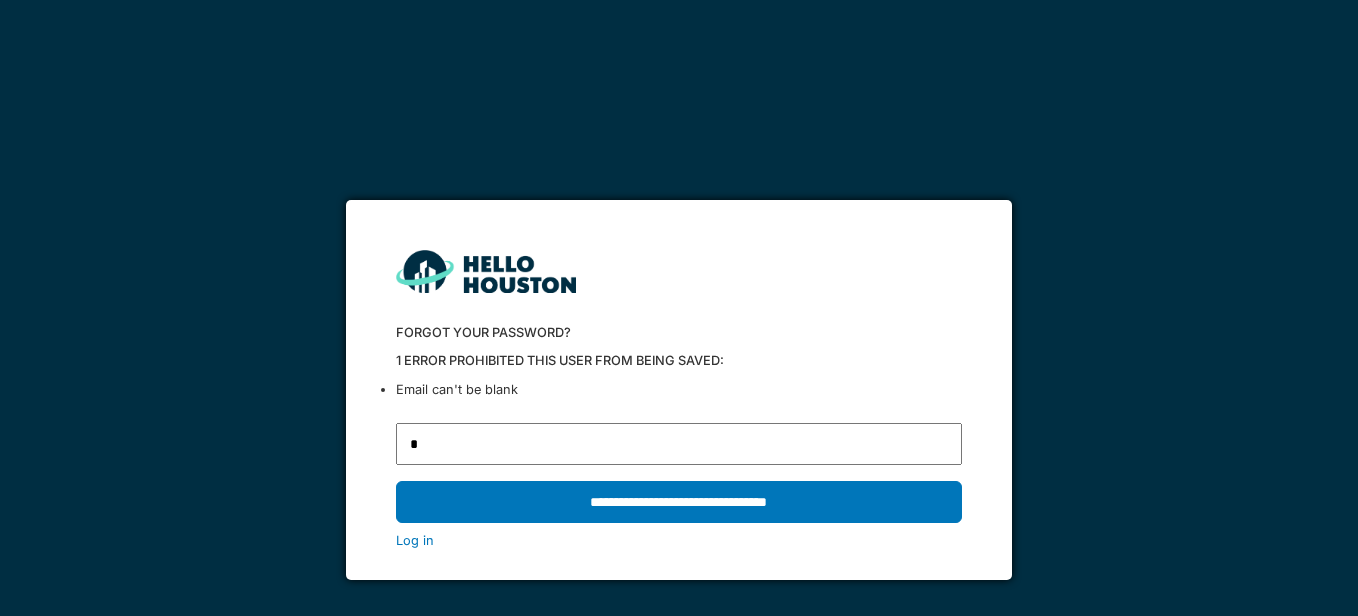 type on "**********" 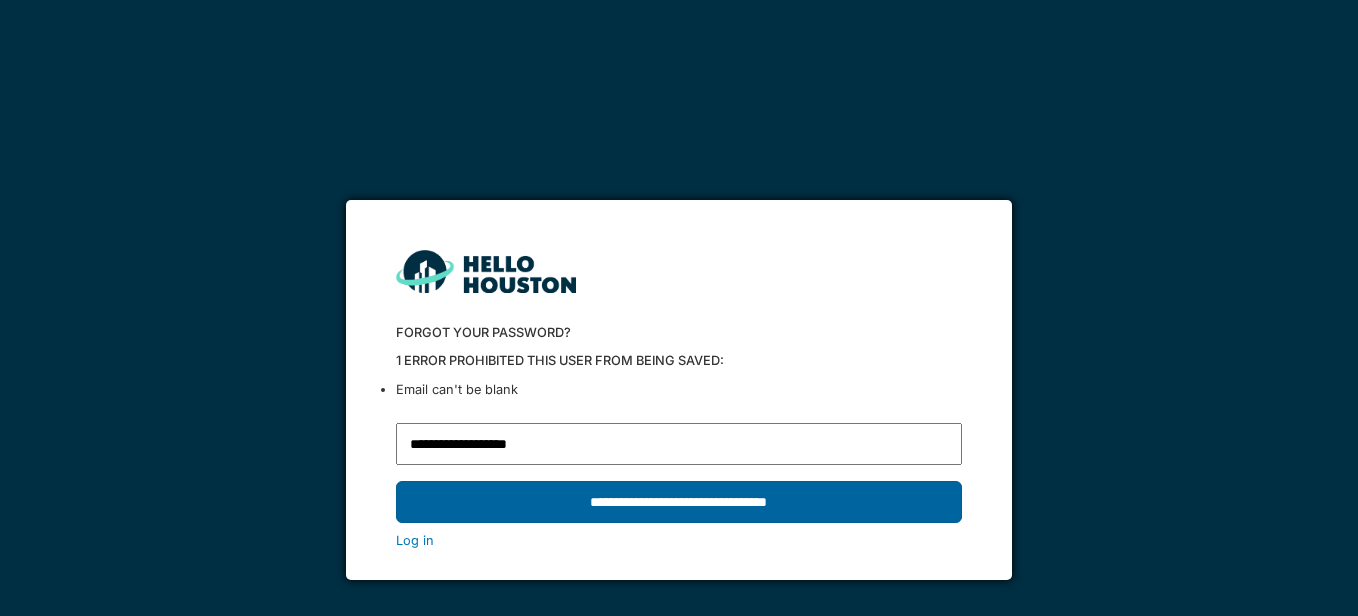 click on "**********" at bounding box center (679, 502) 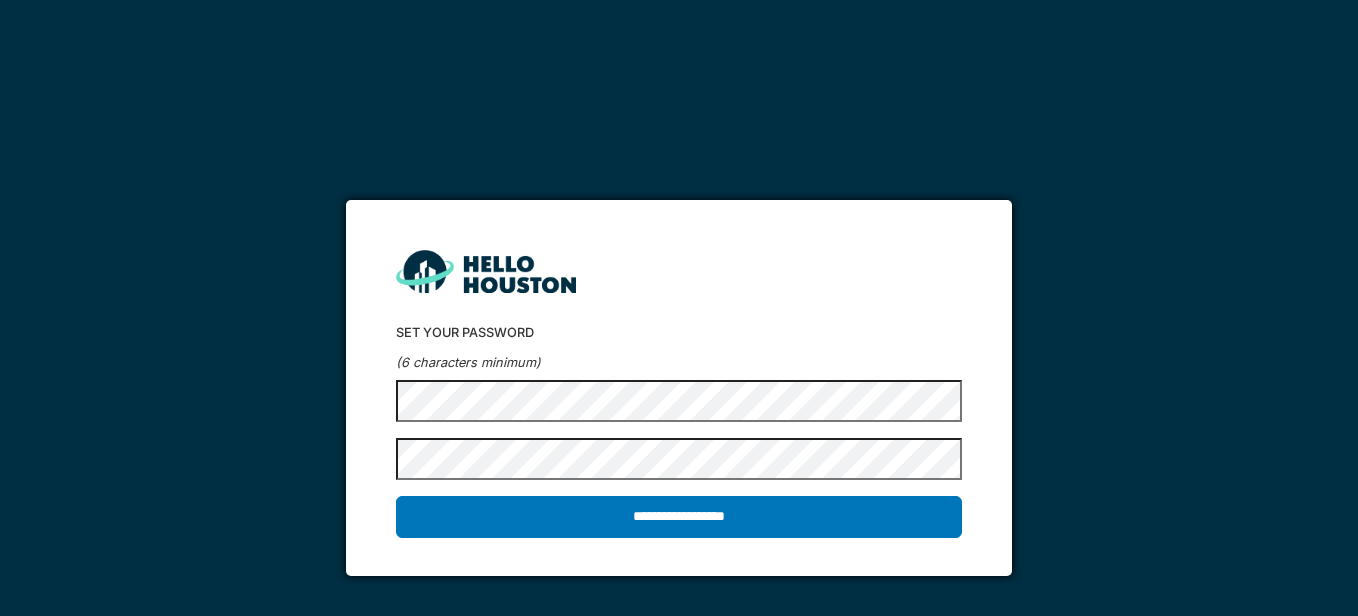scroll, scrollTop: 0, scrollLeft: 0, axis: both 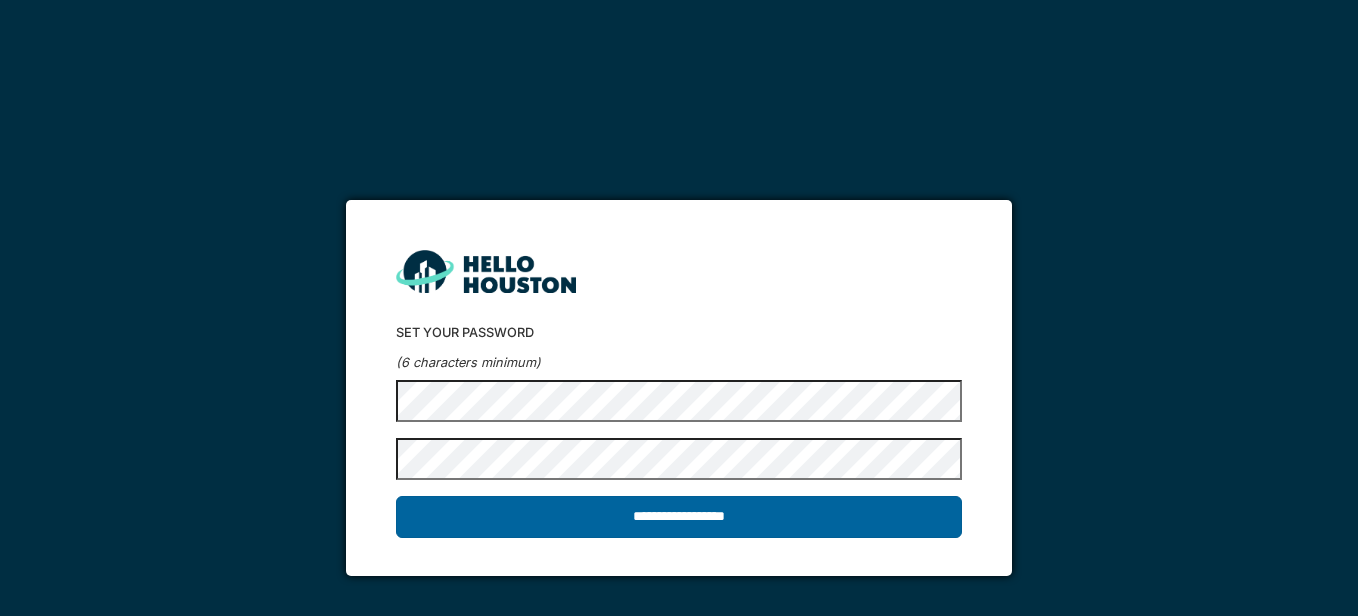 click on "**********" at bounding box center [679, 517] 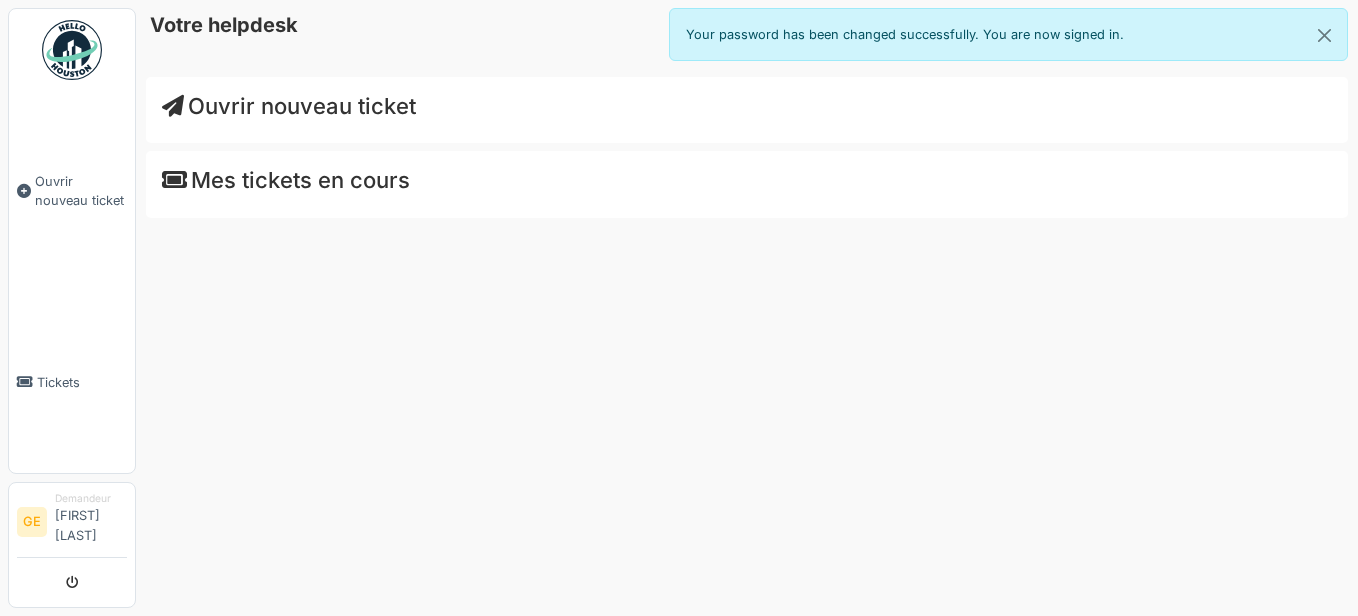 click on "Votre helpdesk" at bounding box center (749, 29) 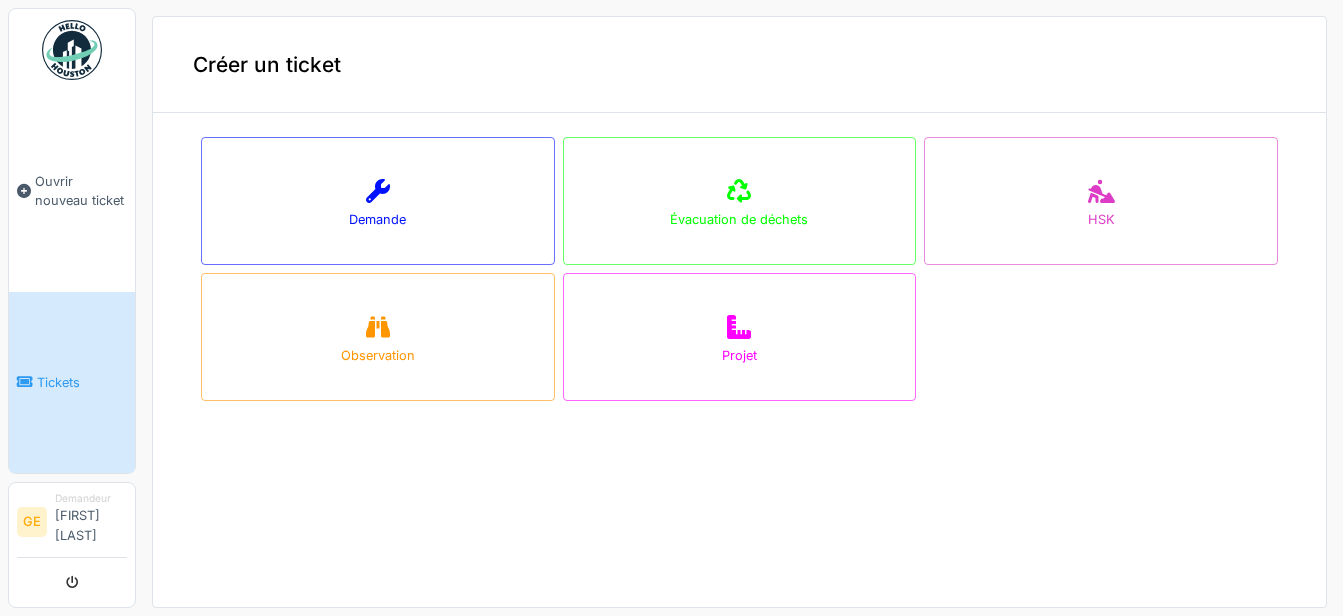 scroll, scrollTop: 0, scrollLeft: 0, axis: both 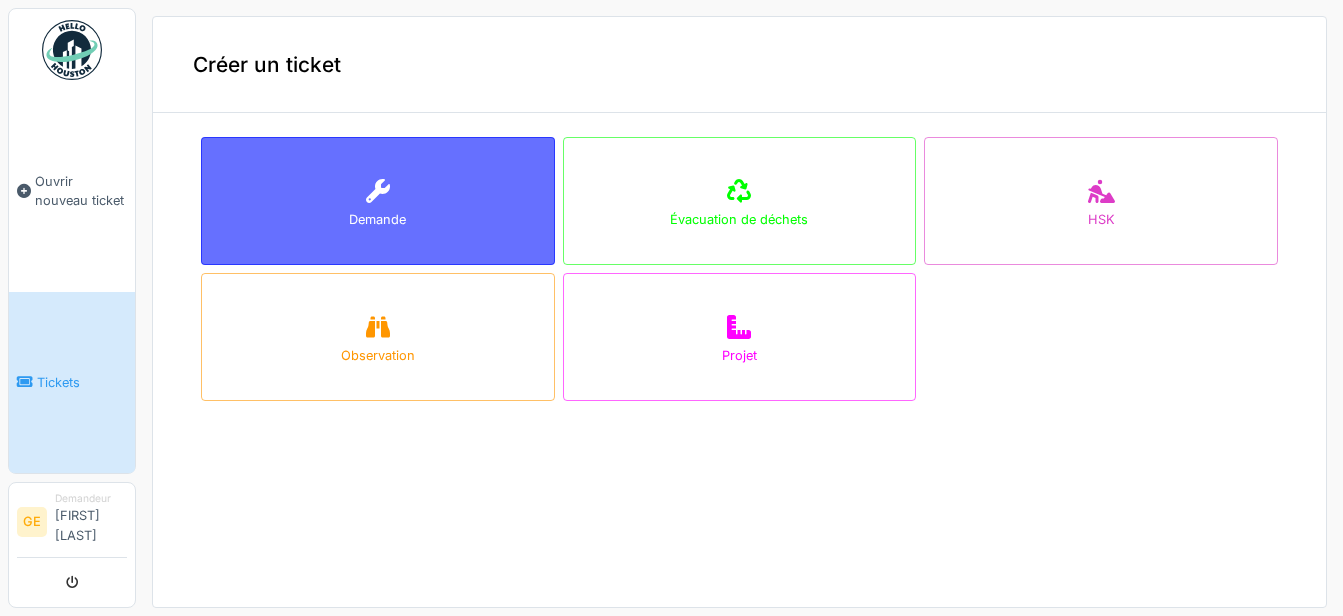 click on "Demande" at bounding box center [378, 201] 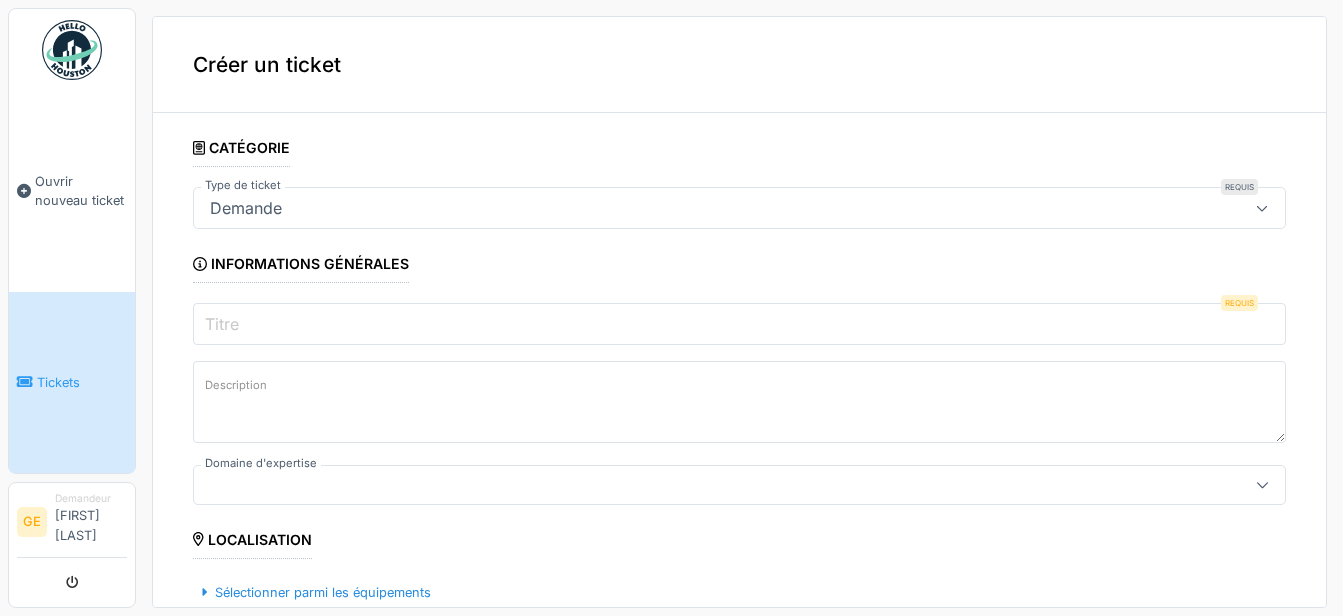 drag, startPoint x: 470, startPoint y: 231, endPoint x: 448, endPoint y: 214, distance: 27.802877 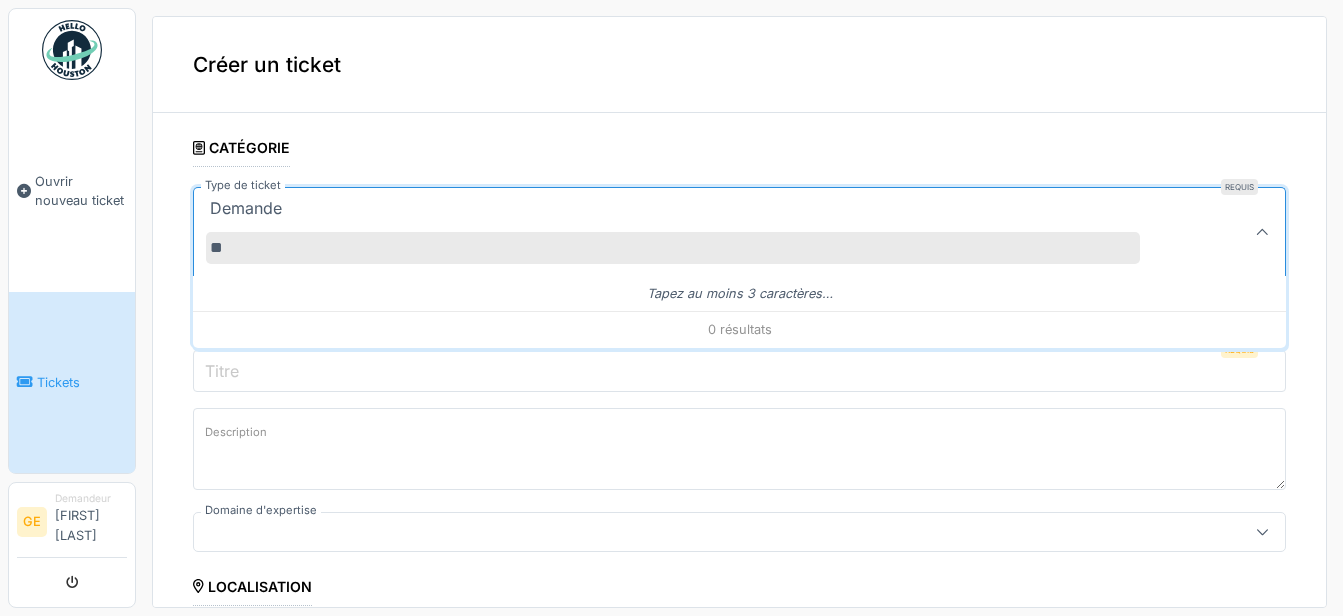 type on "*" 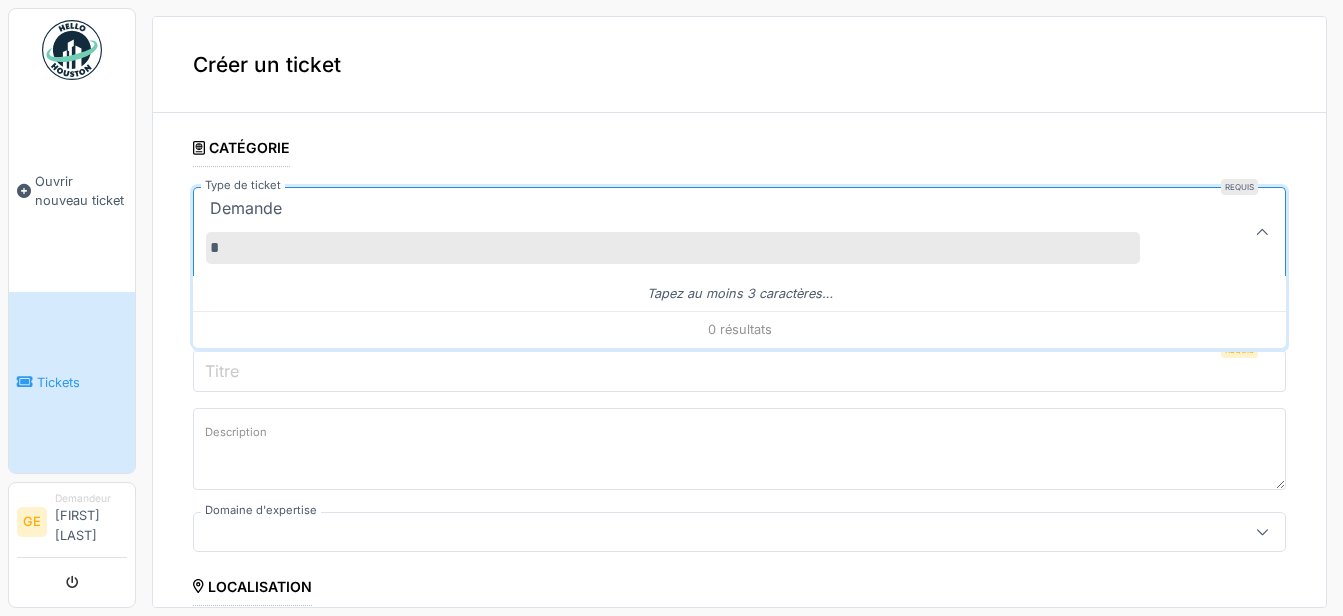 type 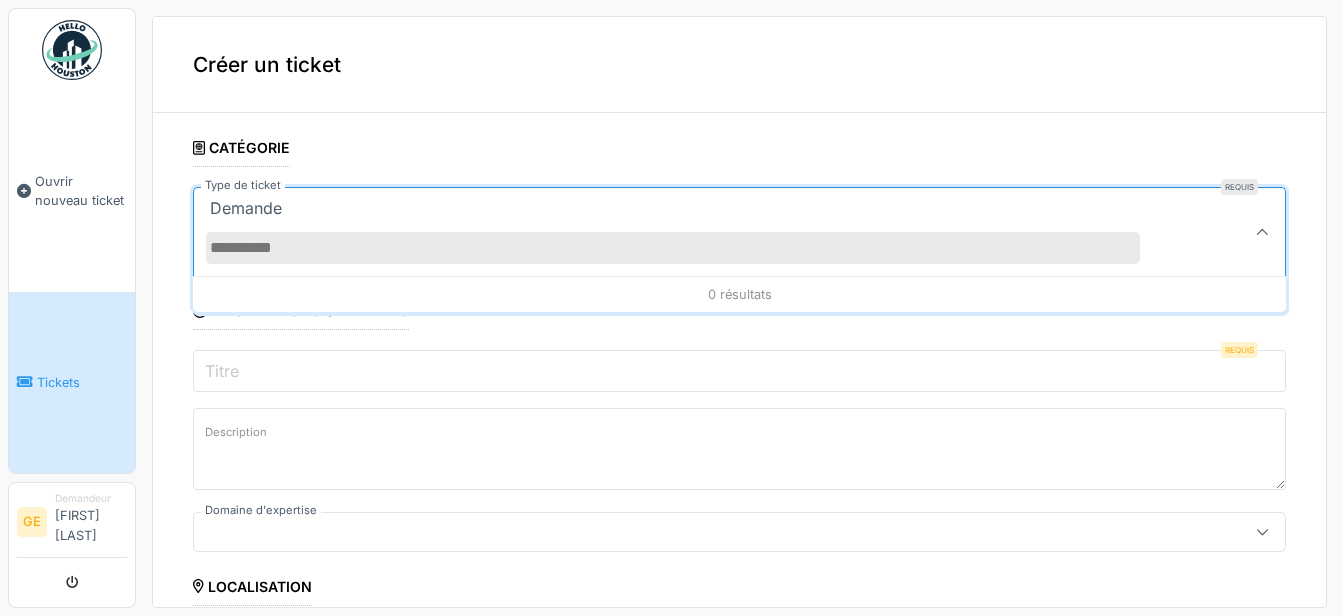 click on "Créer un ticket" at bounding box center (739, 65) 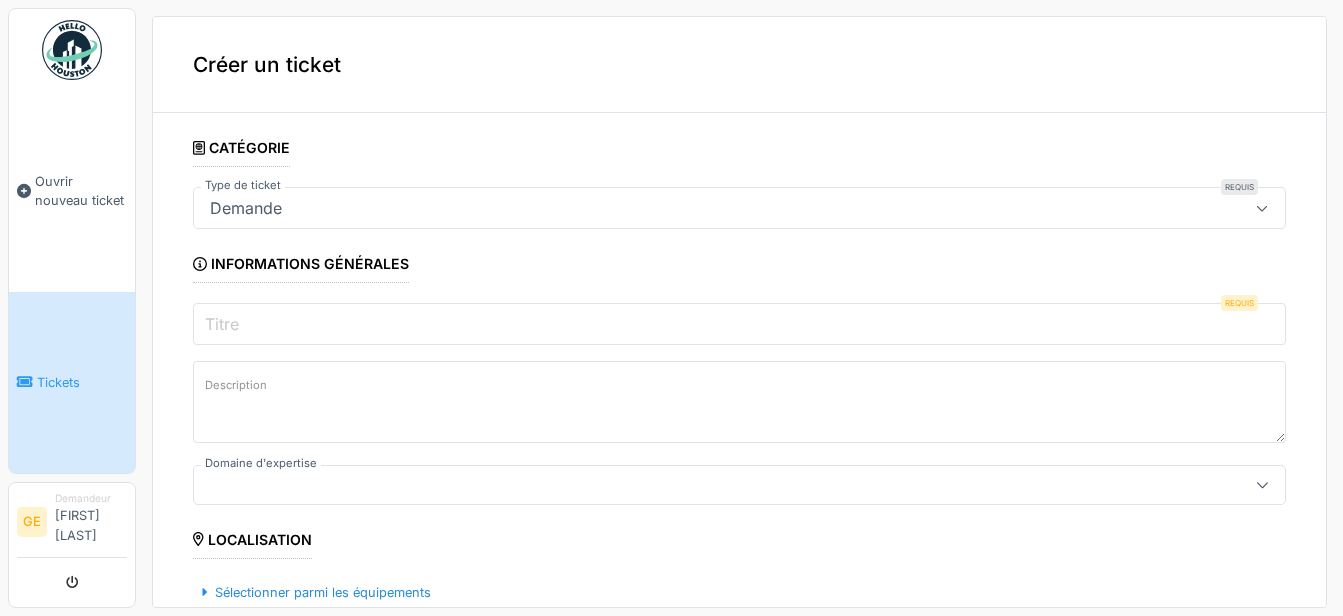 click on "Demande" at bounding box center [685, 208] 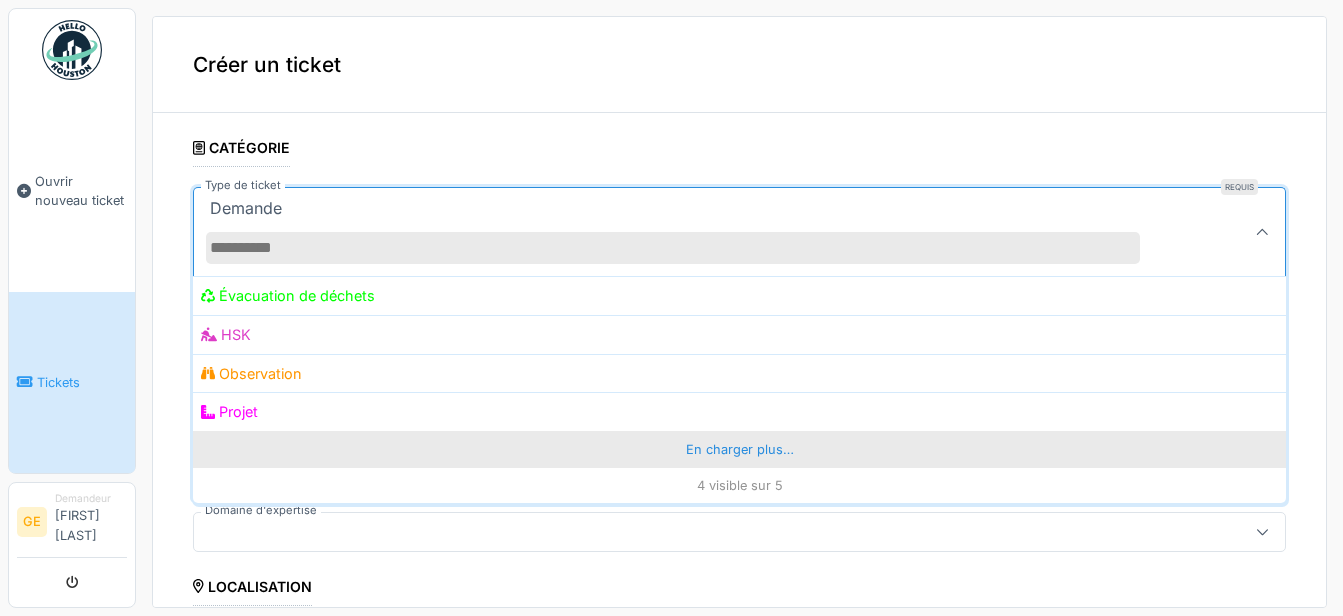 click on "En charger plus…" at bounding box center [739, 449] 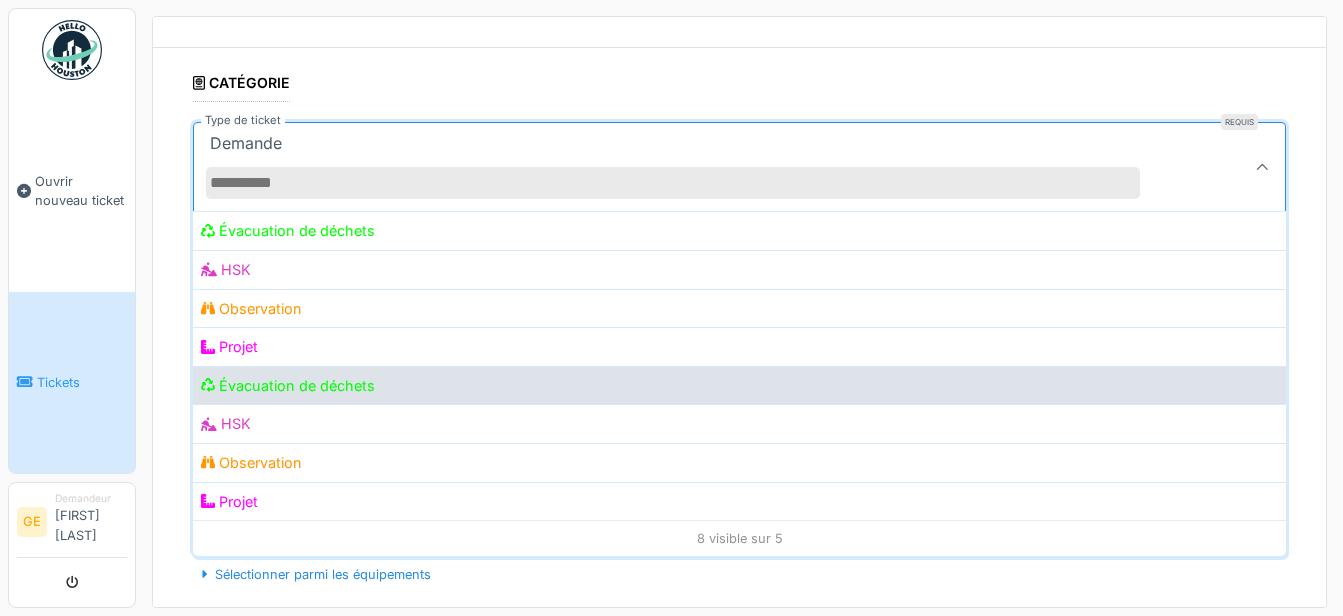 scroll, scrollTop: 29, scrollLeft: 0, axis: vertical 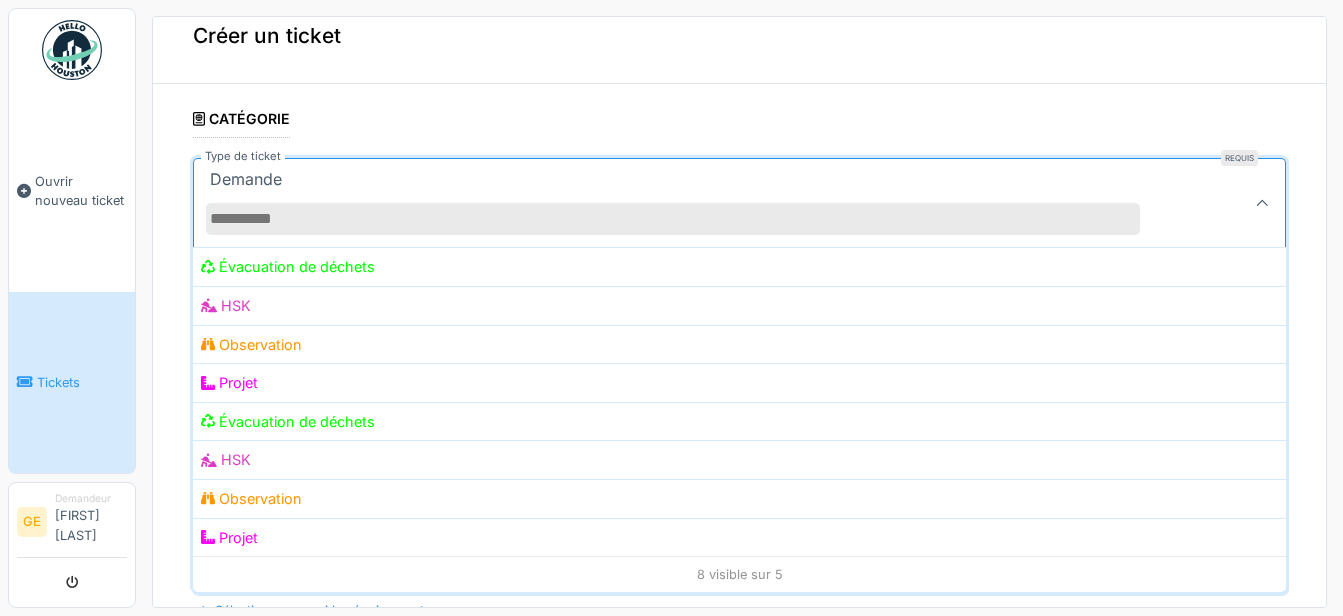 click on "**********" at bounding box center (739, 693) 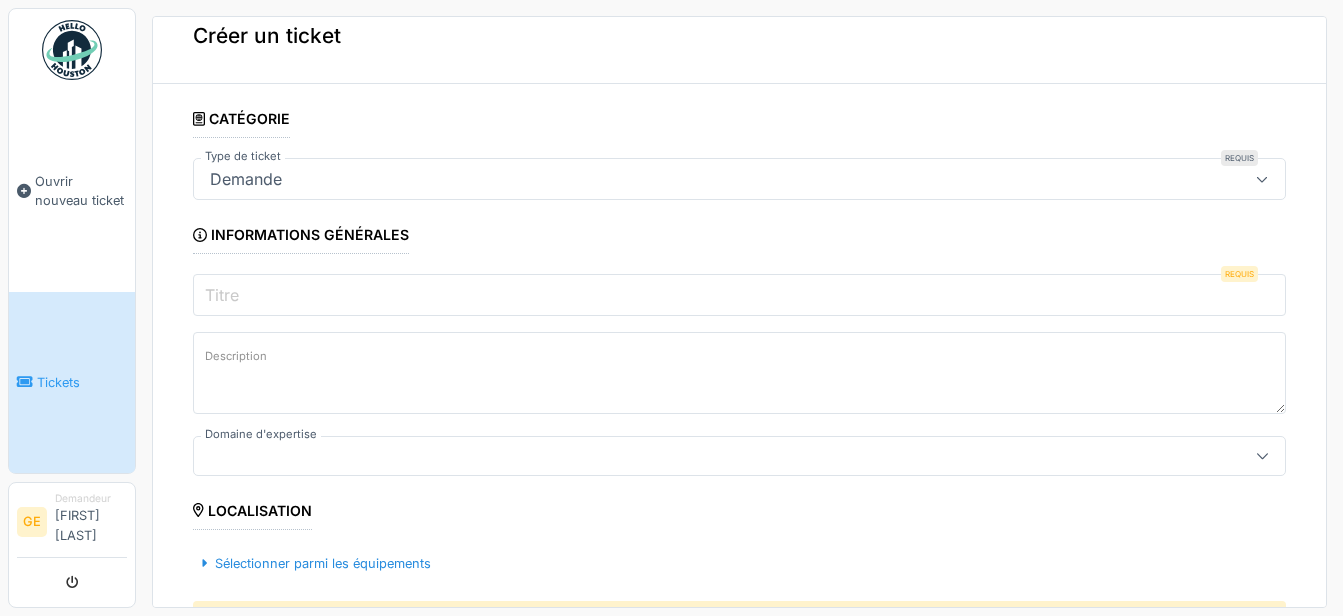 click on "Titre" at bounding box center [739, 295] 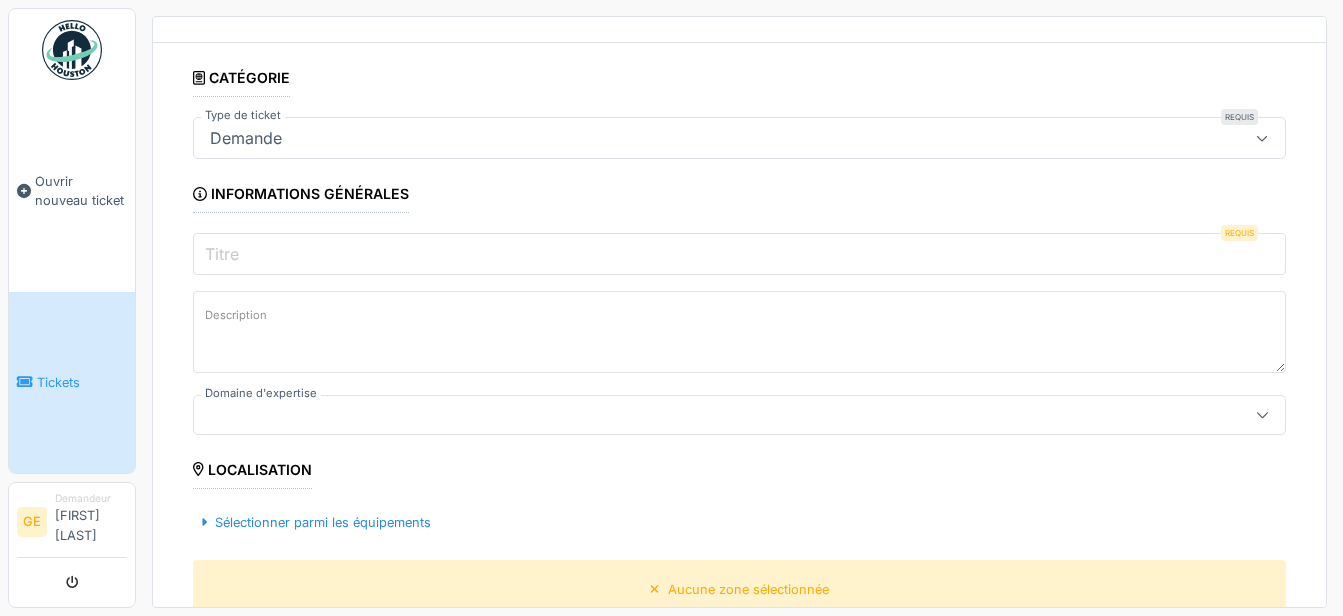 scroll, scrollTop: 67, scrollLeft: 0, axis: vertical 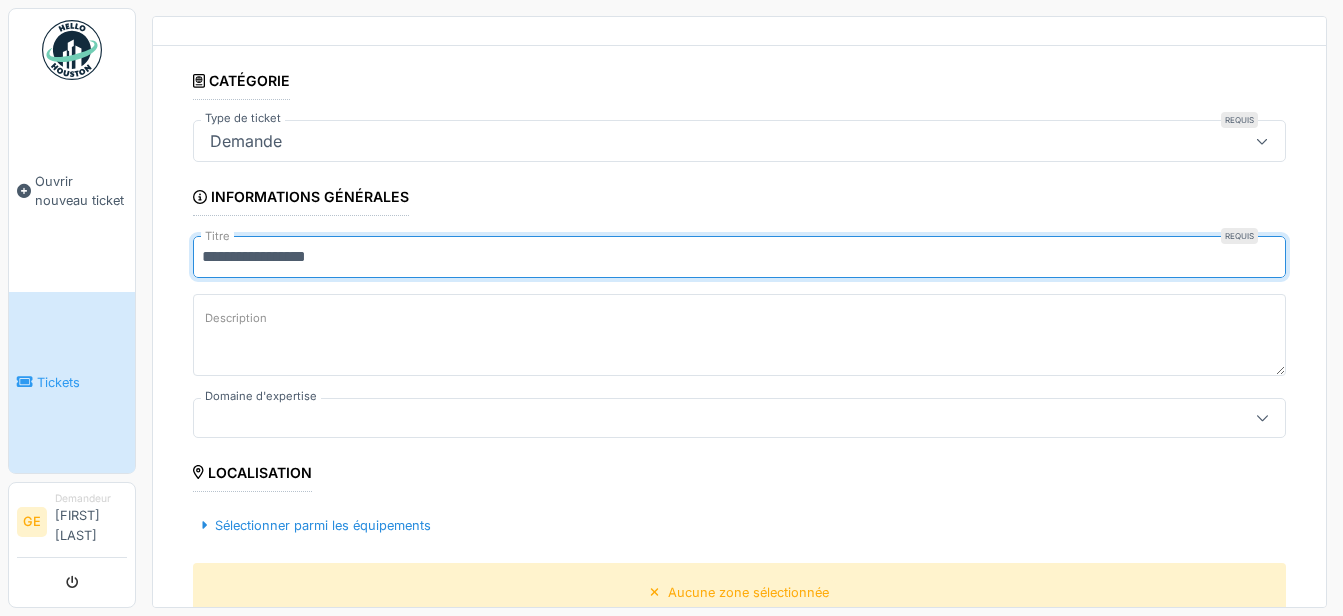 type on "**********" 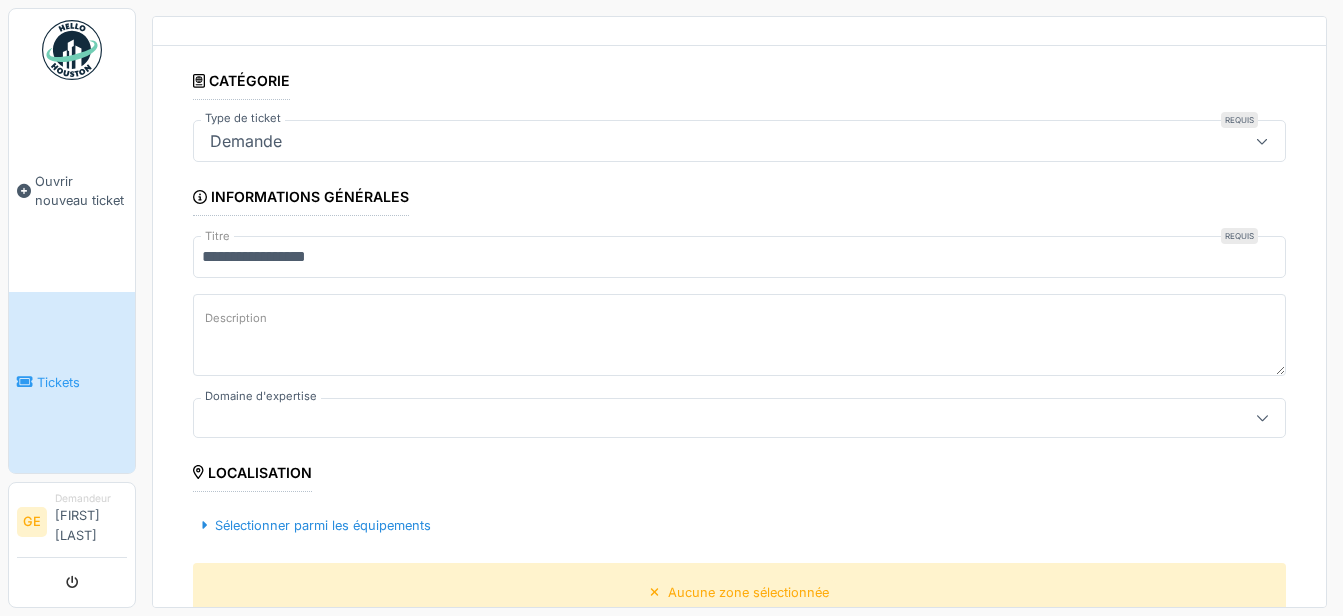 click on "Description" at bounding box center (739, 335) 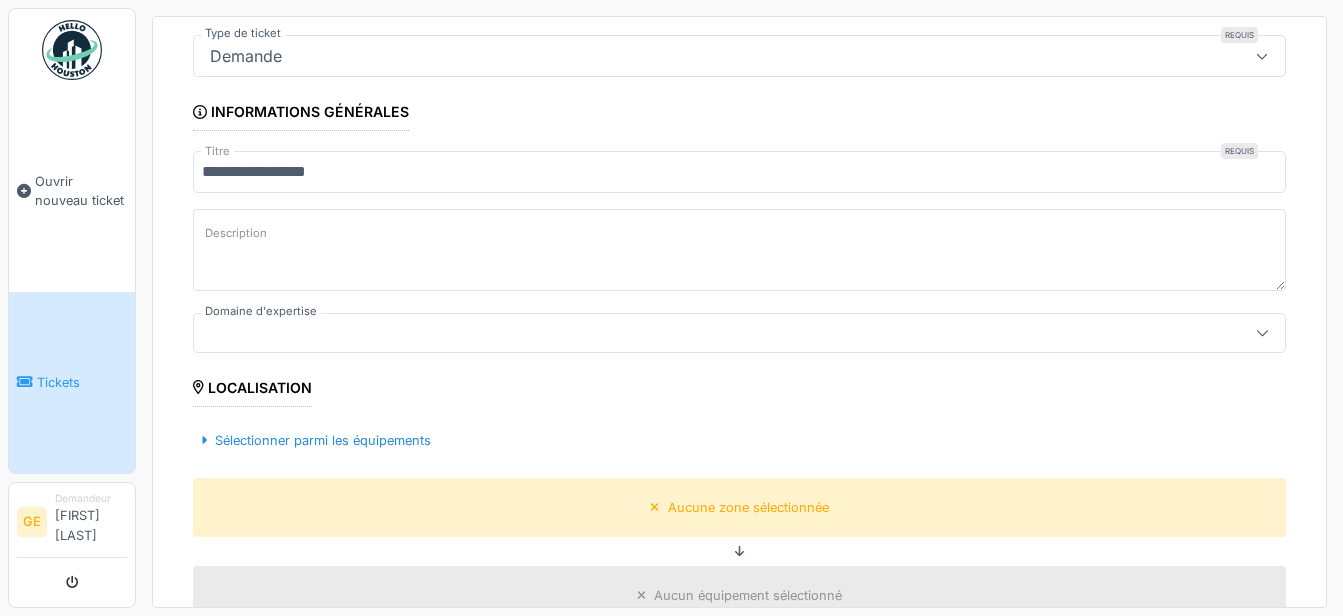 scroll, scrollTop: 155, scrollLeft: 0, axis: vertical 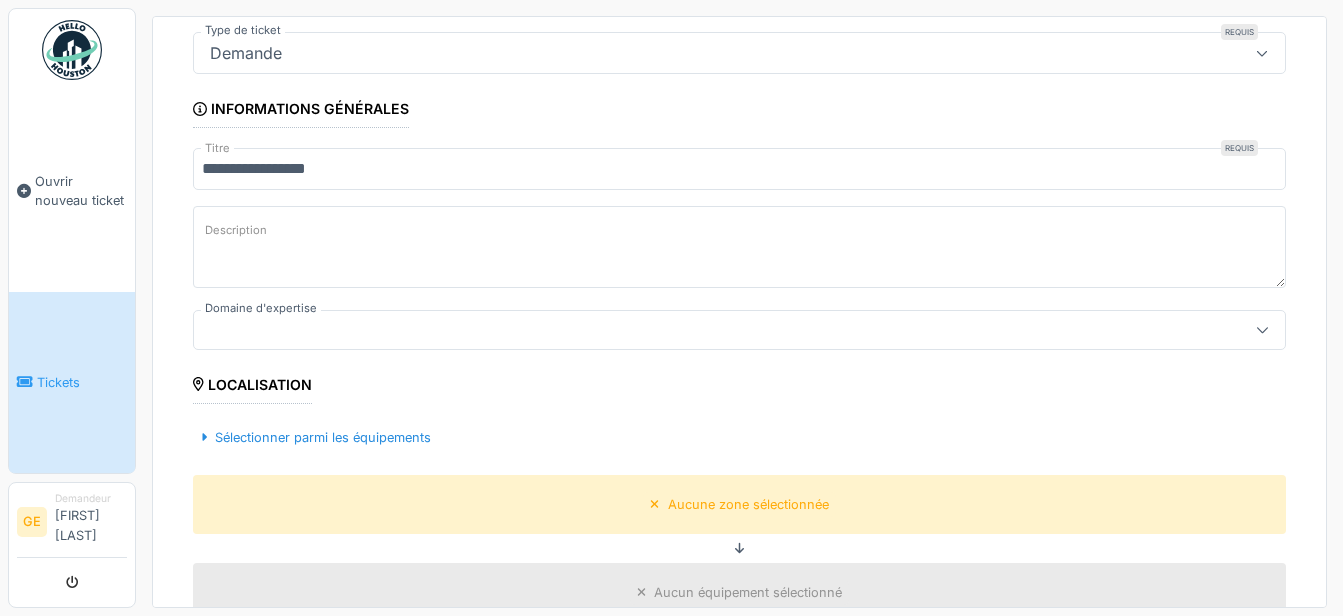 click at bounding box center (685, 330) 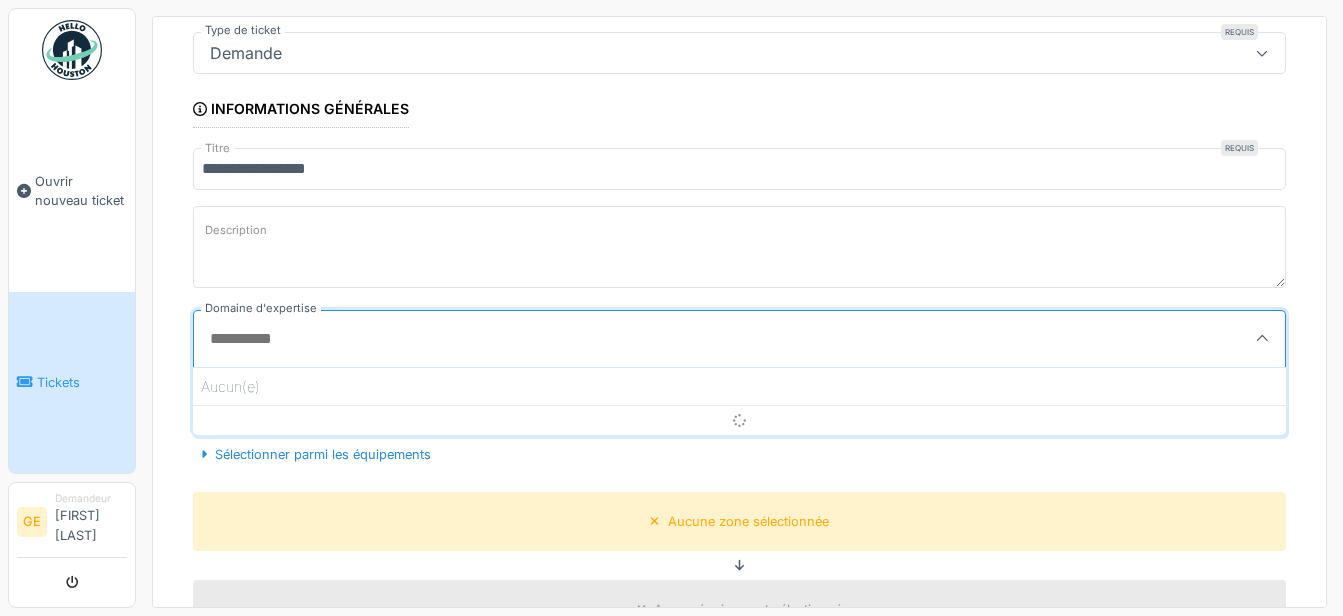 scroll, scrollTop: 4, scrollLeft: 0, axis: vertical 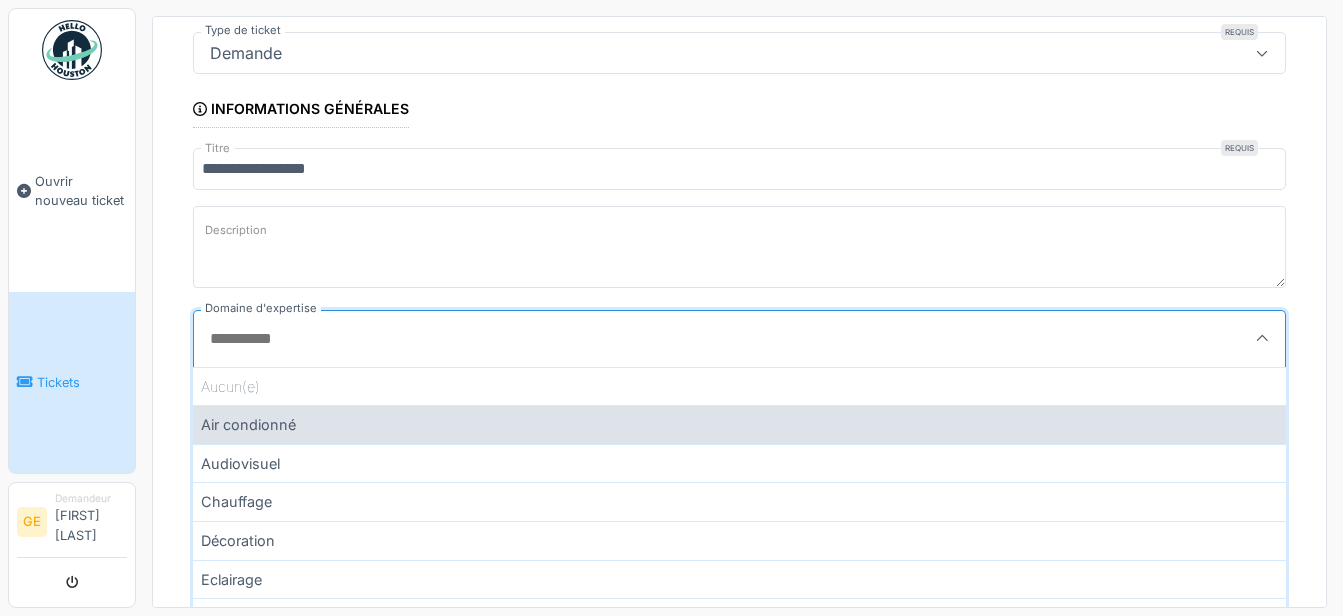 click on "Air condionné" at bounding box center (739, 424) 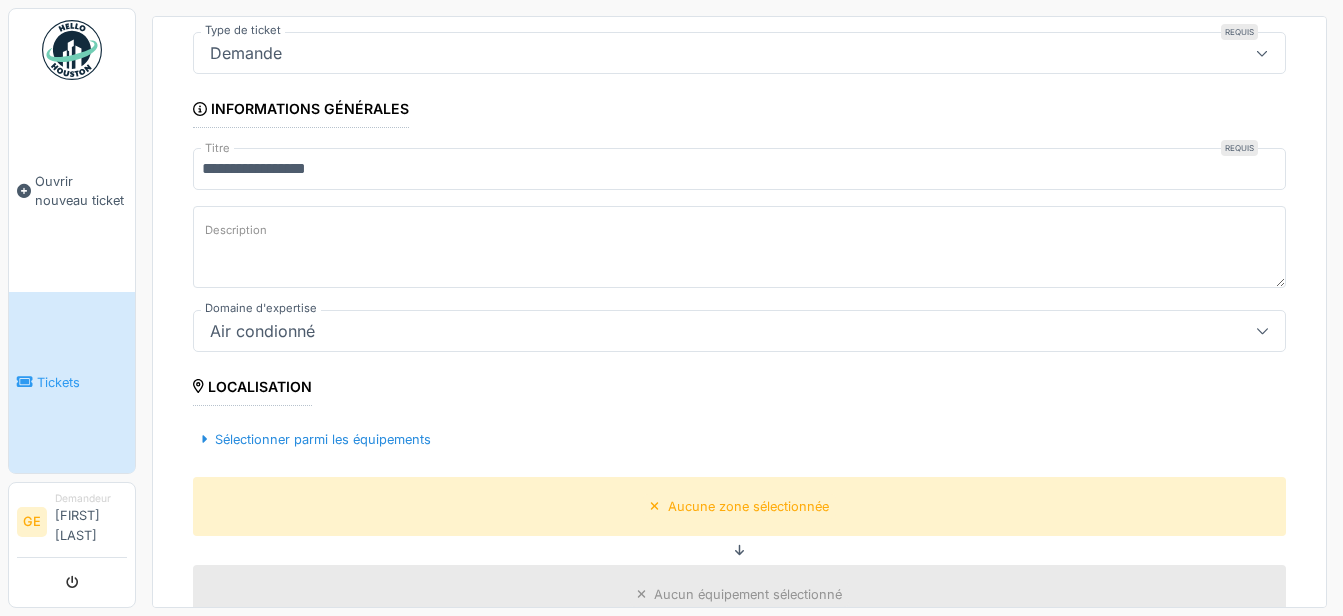 click on "Description" at bounding box center (739, 247) 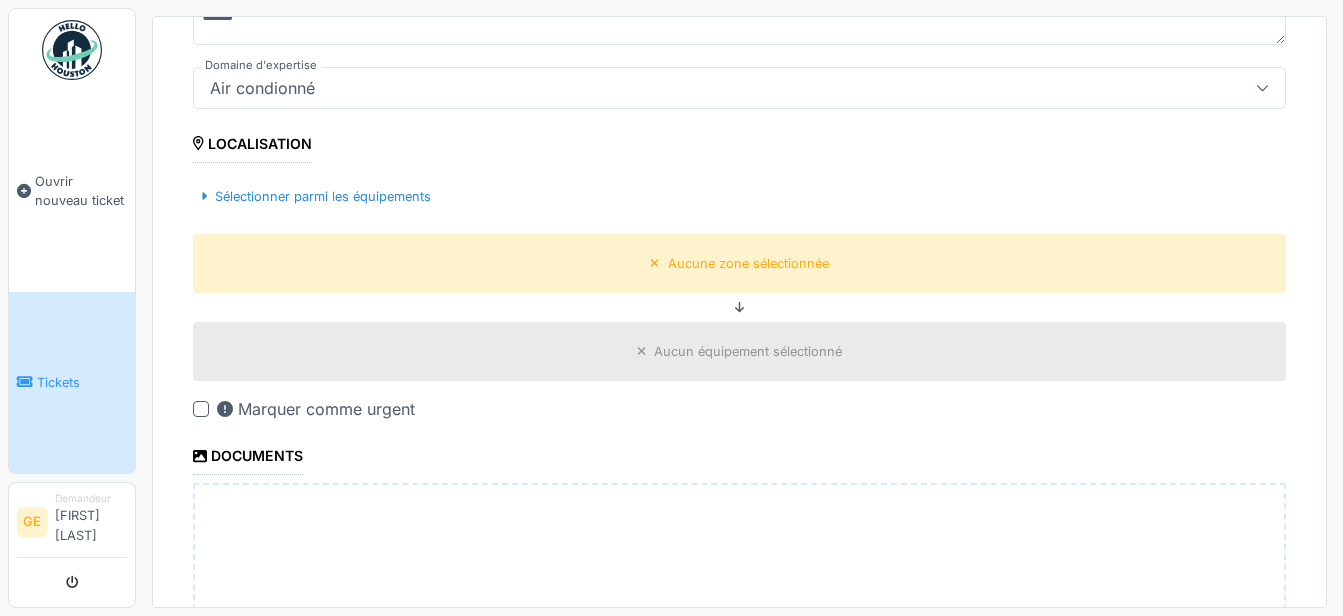 scroll, scrollTop: 403, scrollLeft: 0, axis: vertical 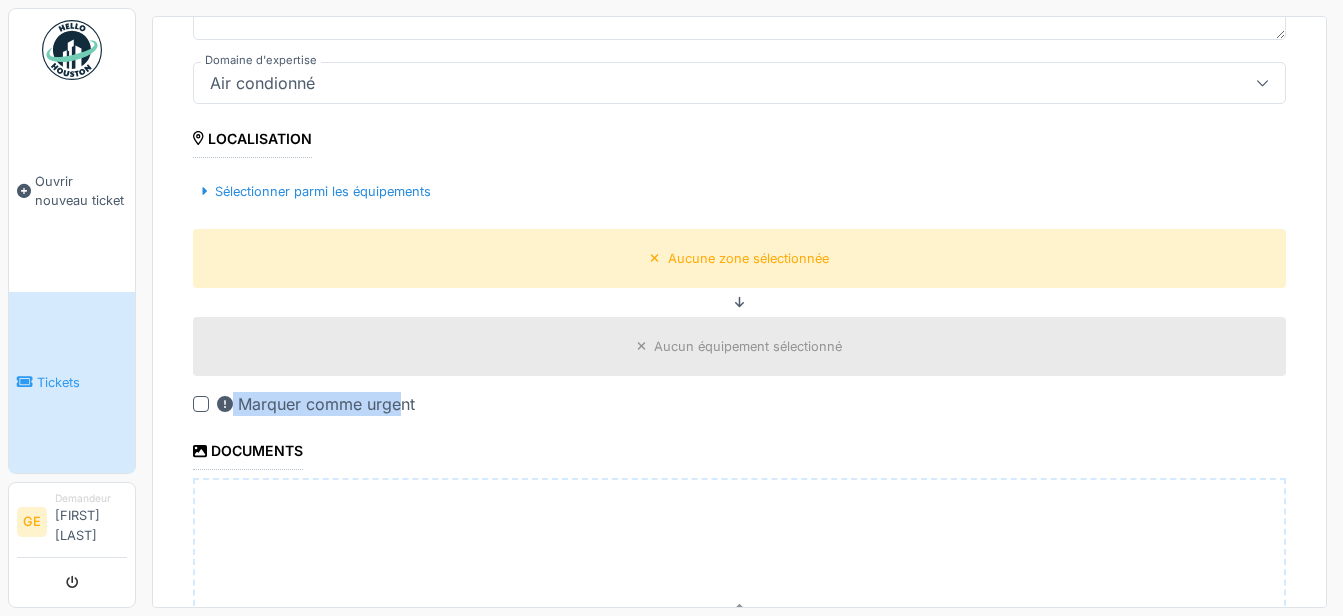 drag, startPoint x: 405, startPoint y: 394, endPoint x: 422, endPoint y: 134, distance: 260.55518 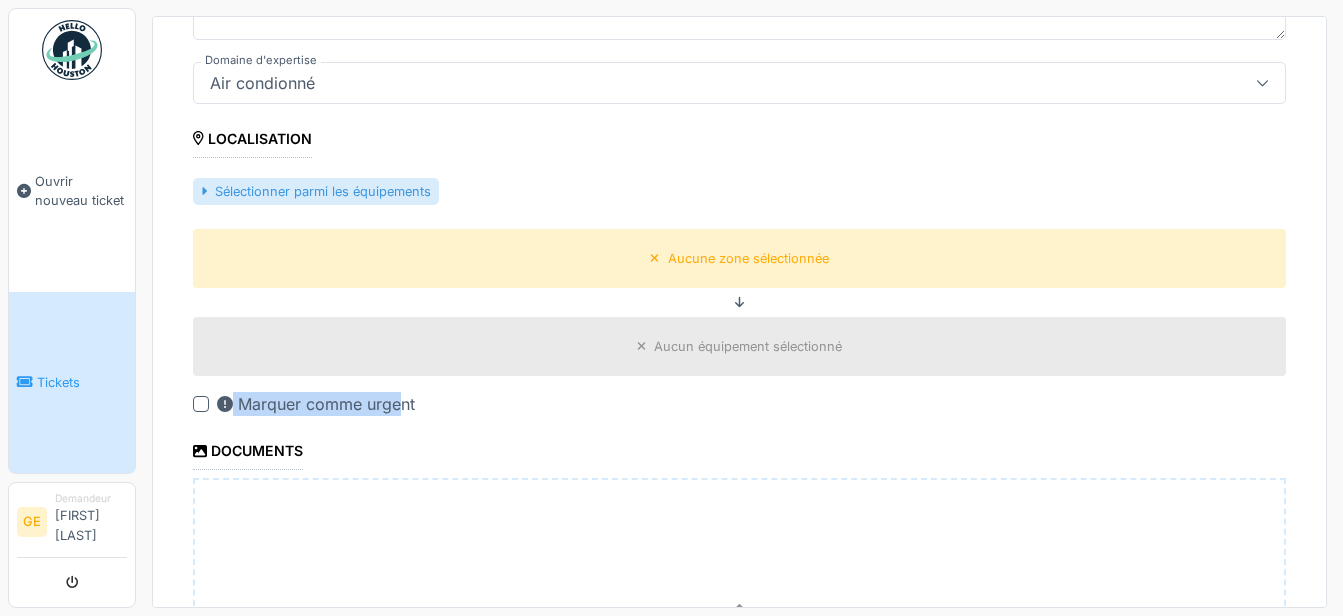 drag, startPoint x: 422, startPoint y: 134, endPoint x: 350, endPoint y: 195, distance: 94.36631 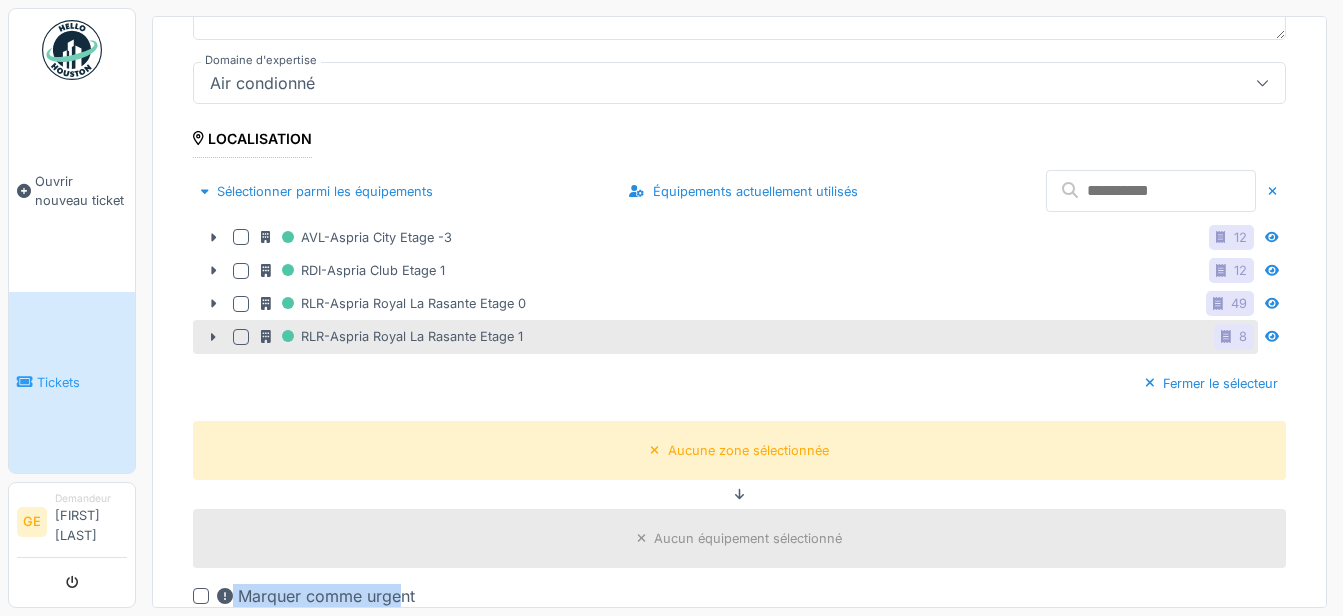 click at bounding box center [241, 337] 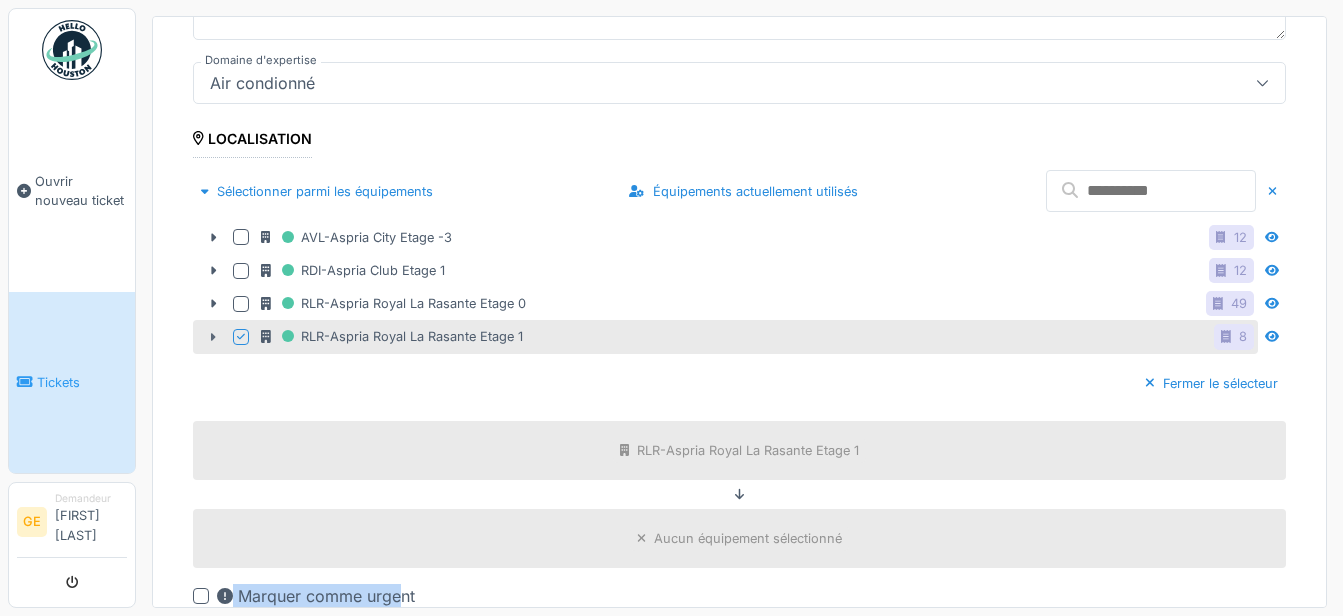 click 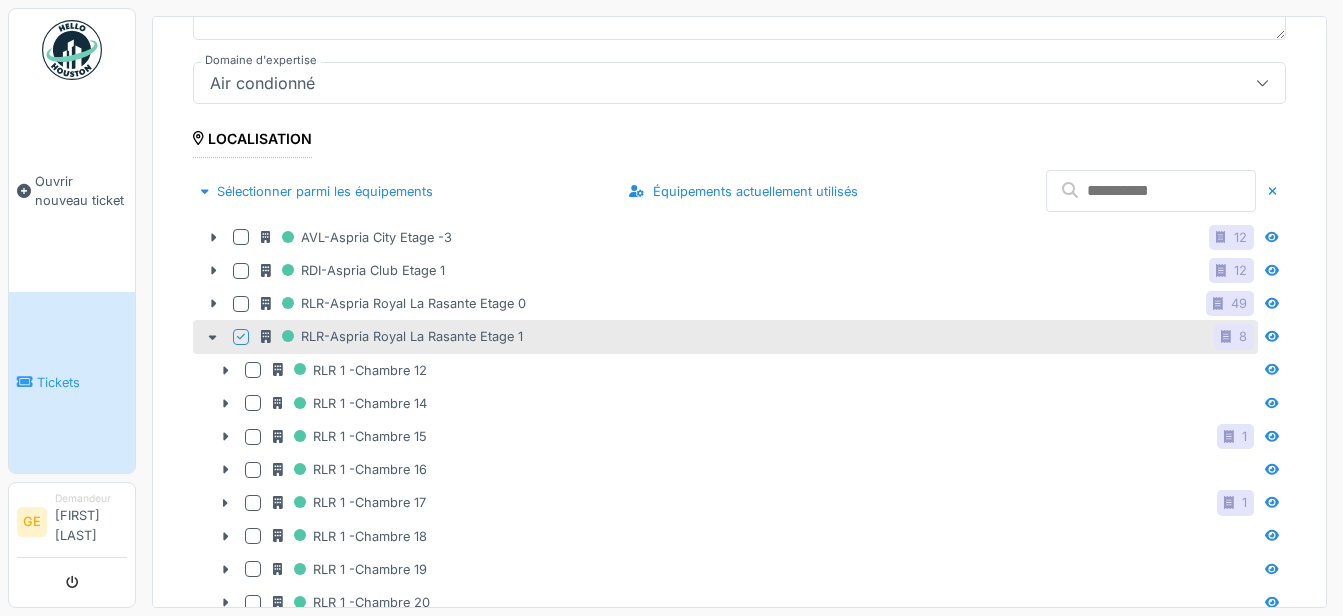 click at bounding box center [241, 337] 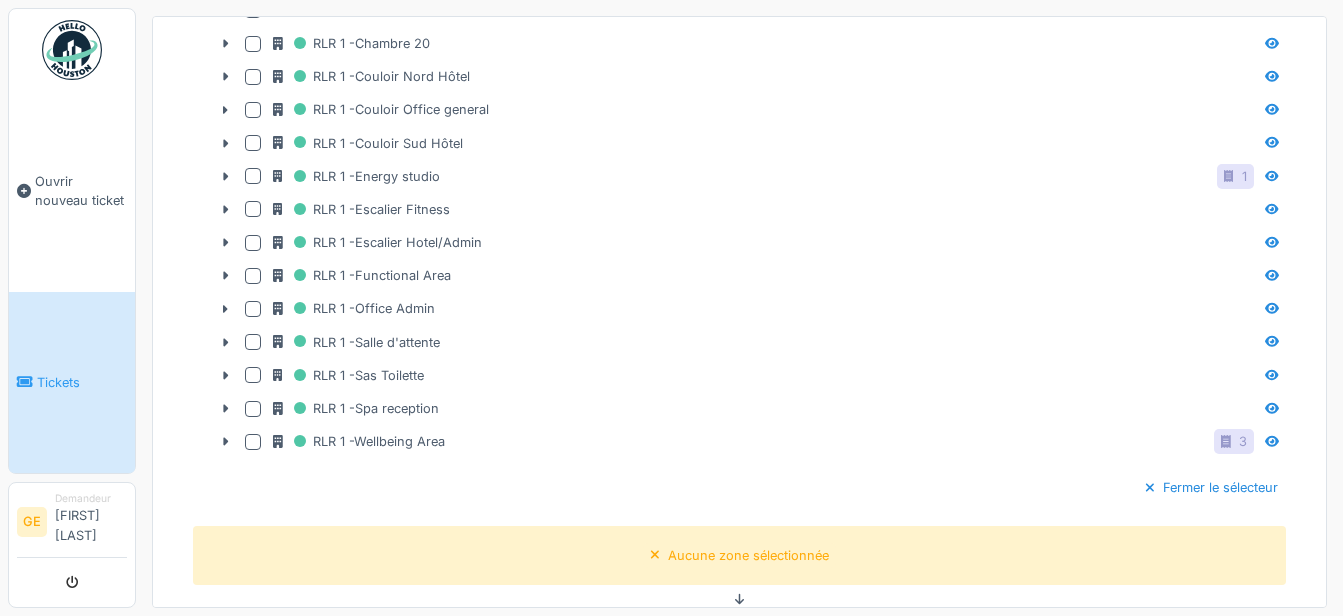 scroll, scrollTop: 963, scrollLeft: 0, axis: vertical 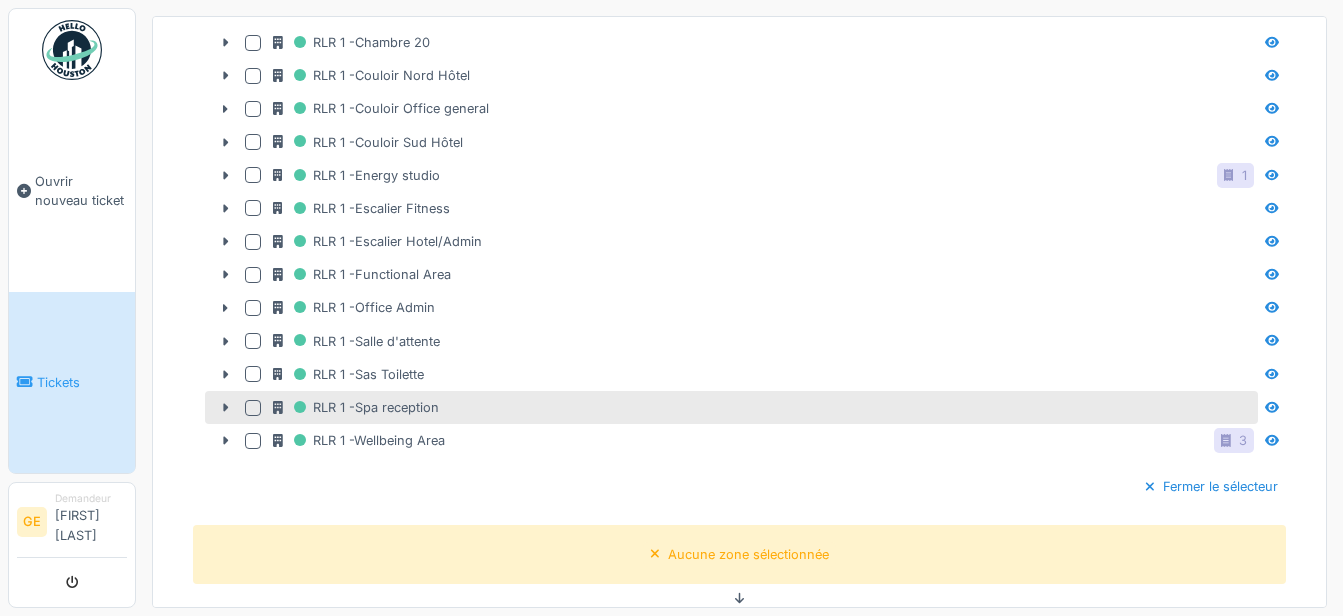 click at bounding box center (253, 408) 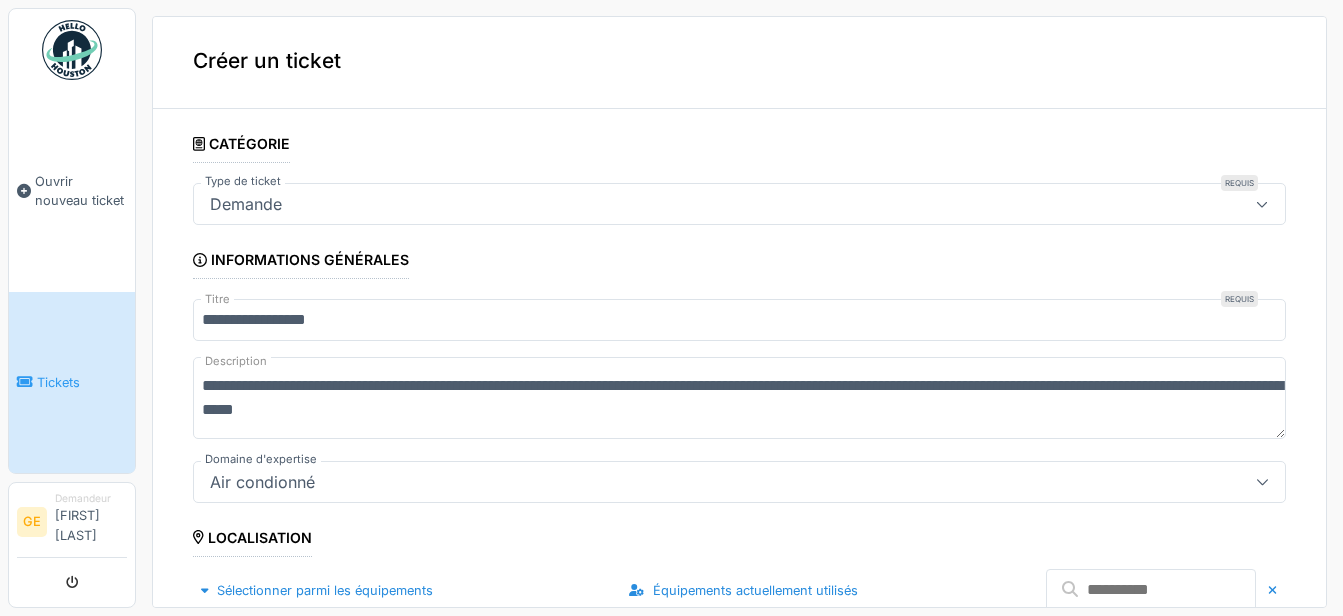scroll, scrollTop: 0, scrollLeft: 0, axis: both 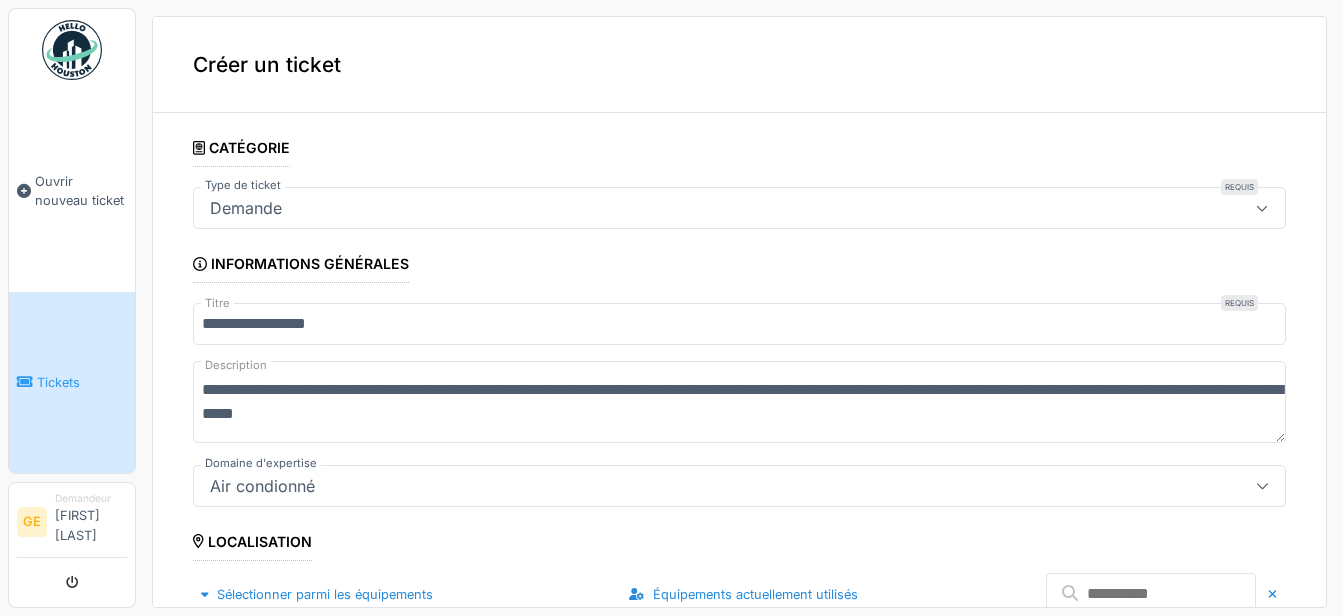 click on "**********" at bounding box center [739, 402] 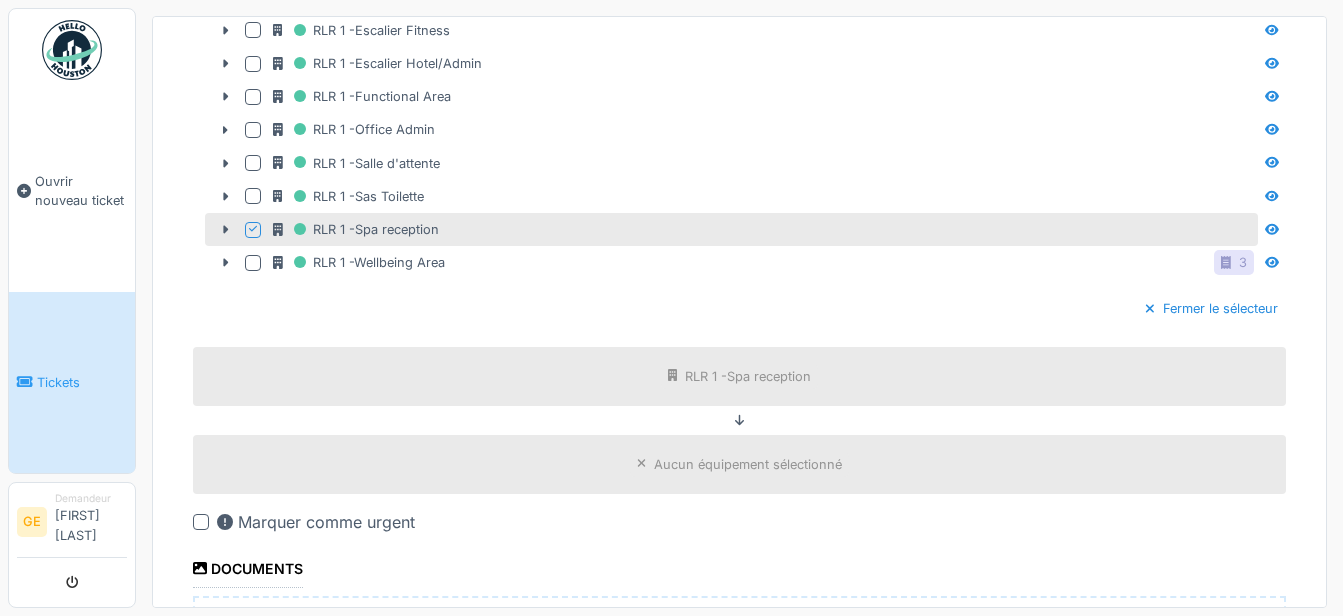 scroll, scrollTop: 1161, scrollLeft: 0, axis: vertical 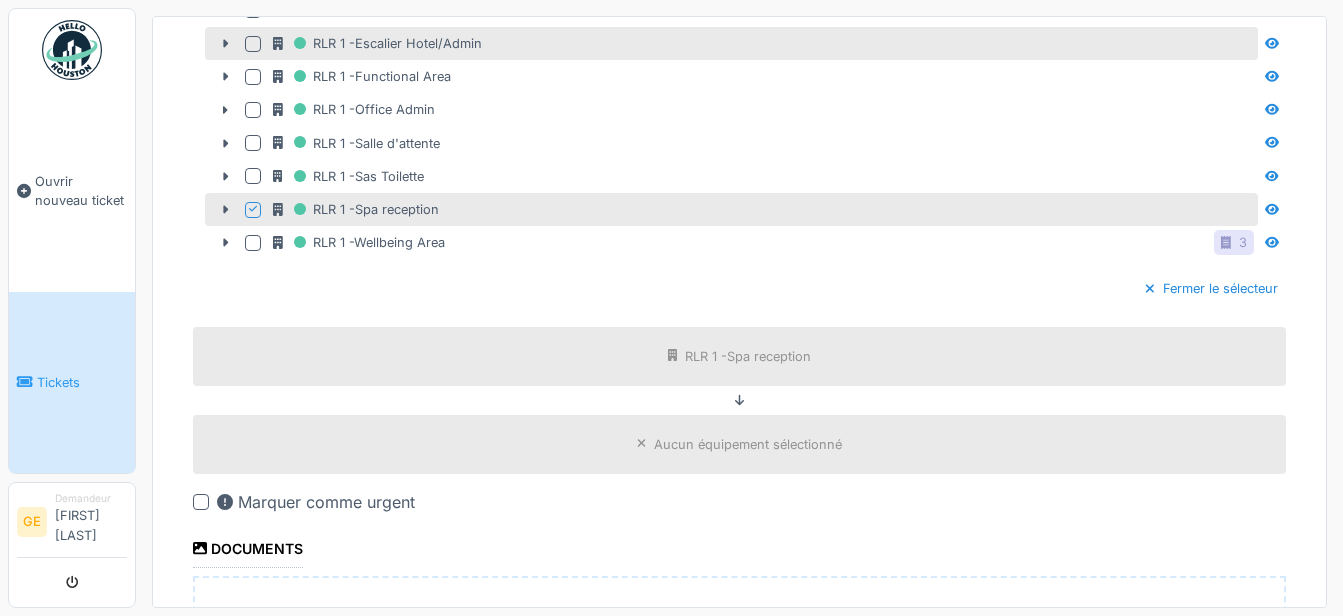 type on "**********" 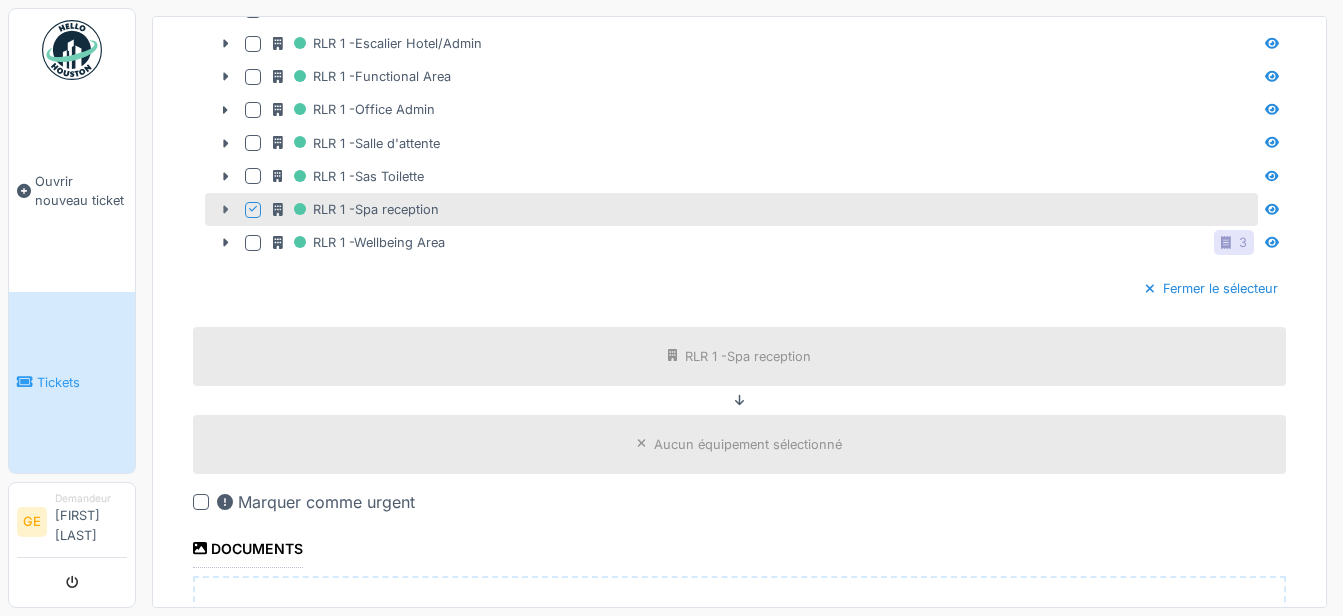 click 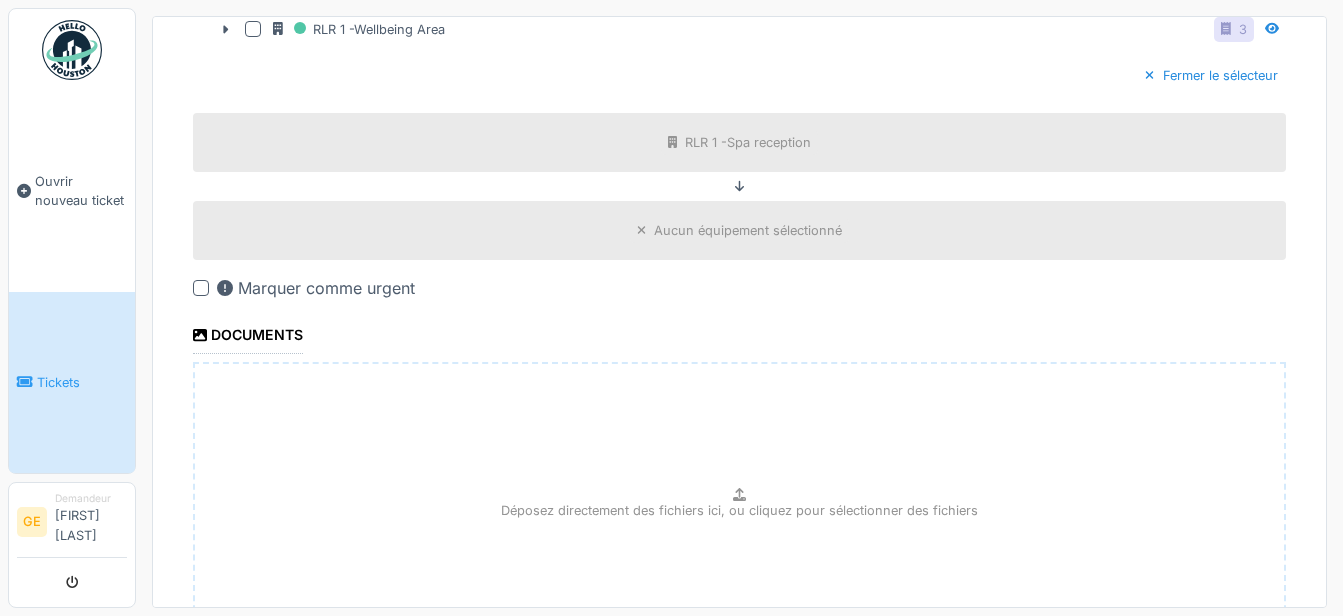 scroll, scrollTop: 1611, scrollLeft: 0, axis: vertical 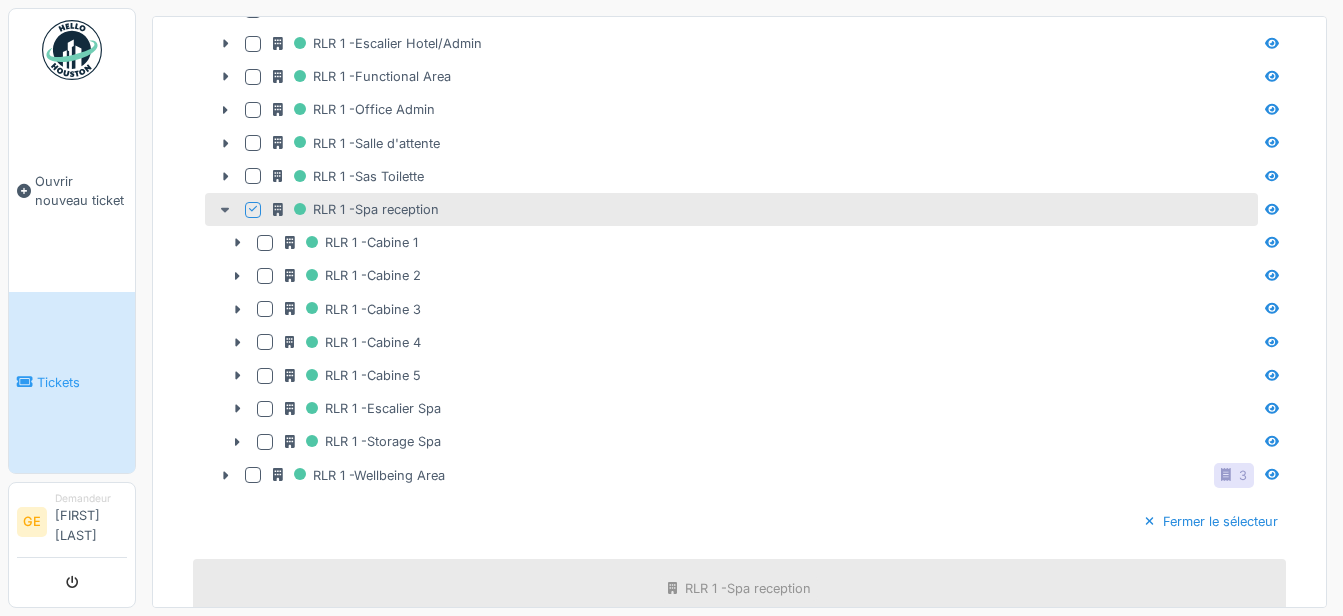 click 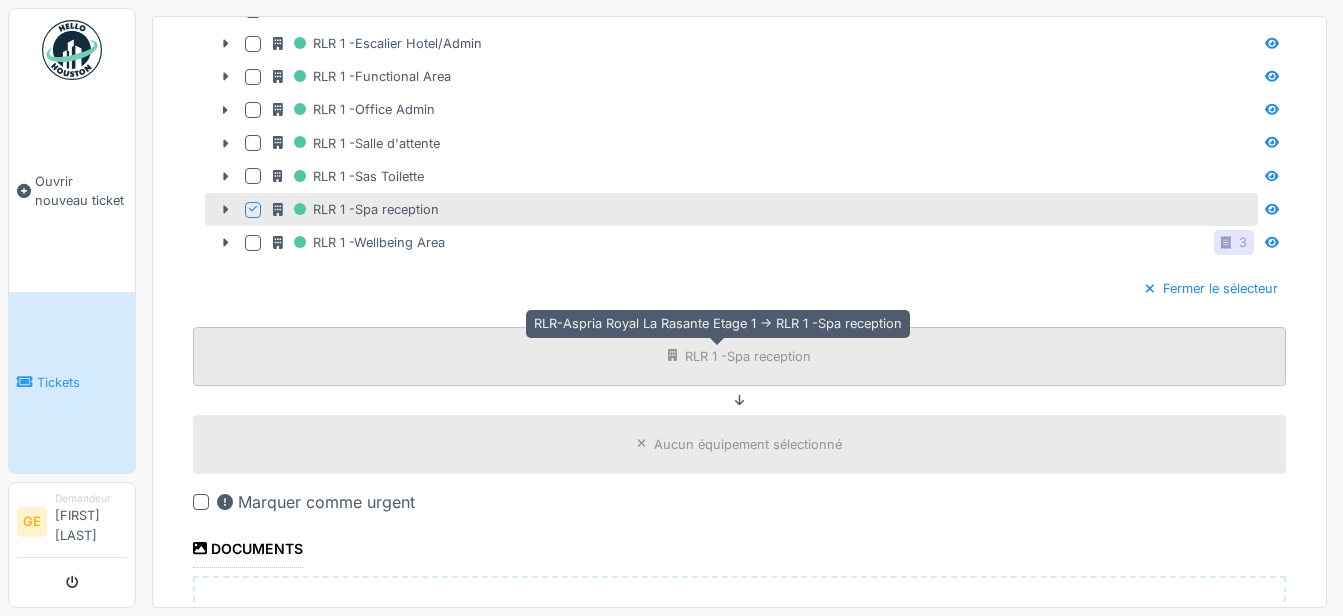 click on "RLR 1 -Spa reception" at bounding box center (748, 356) 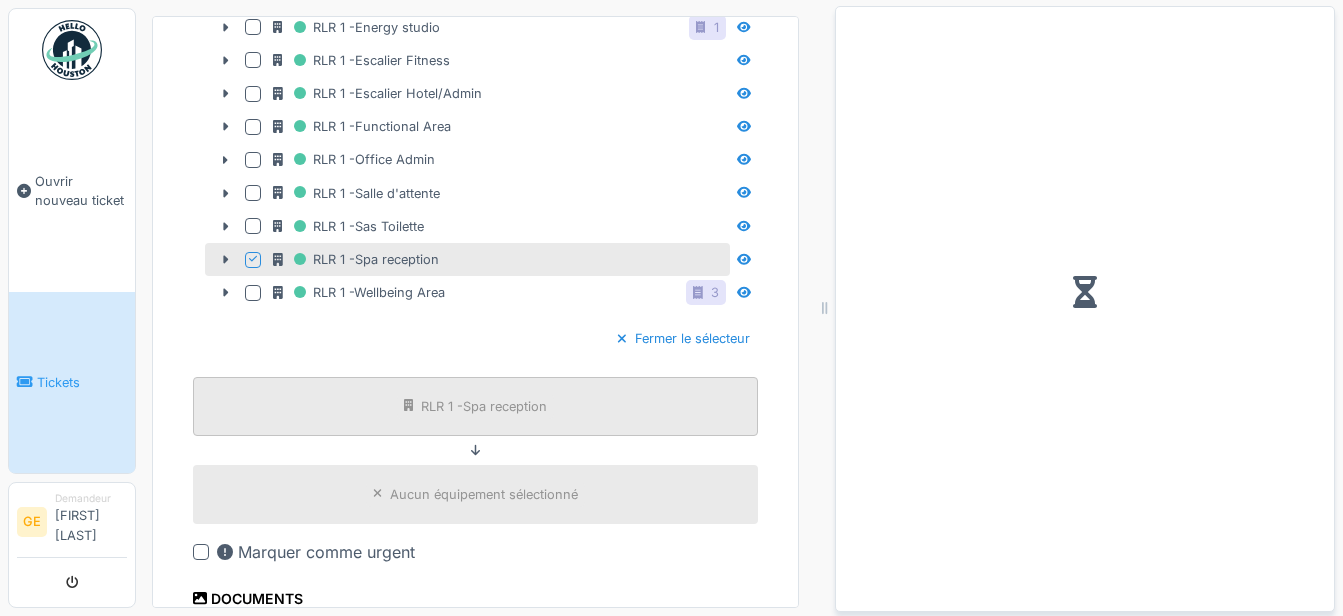 scroll, scrollTop: 1211, scrollLeft: 0, axis: vertical 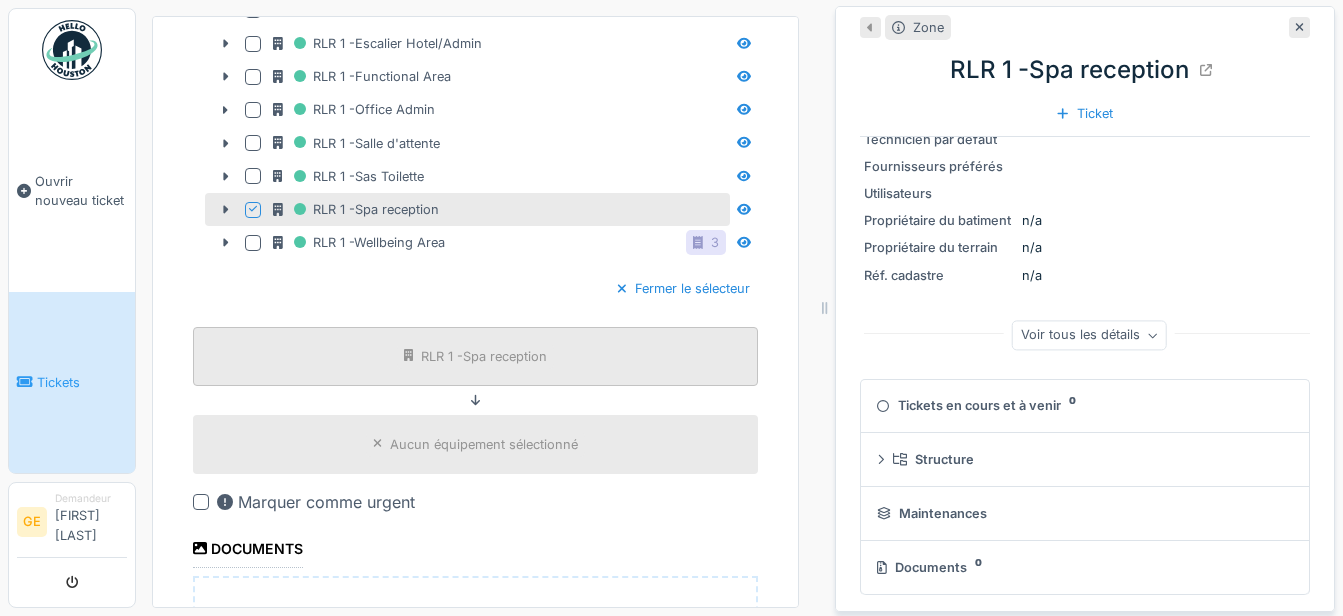 click on "RLR 1 -Spa reception" at bounding box center (475, 356) 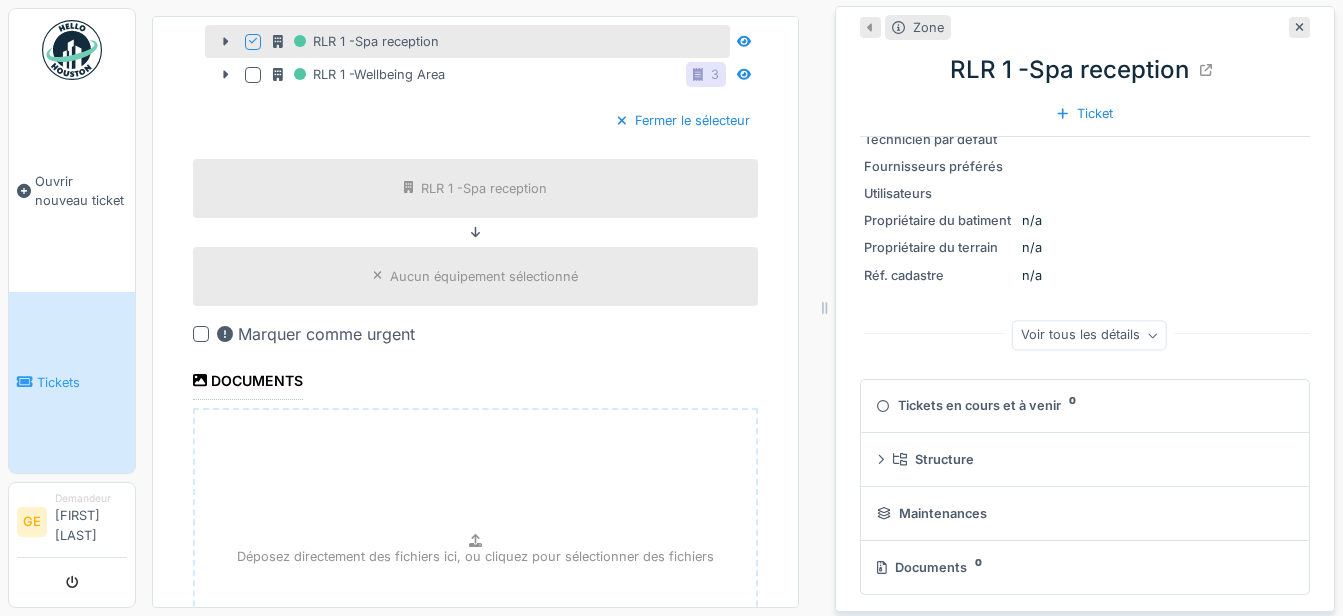 scroll, scrollTop: 1398, scrollLeft: 0, axis: vertical 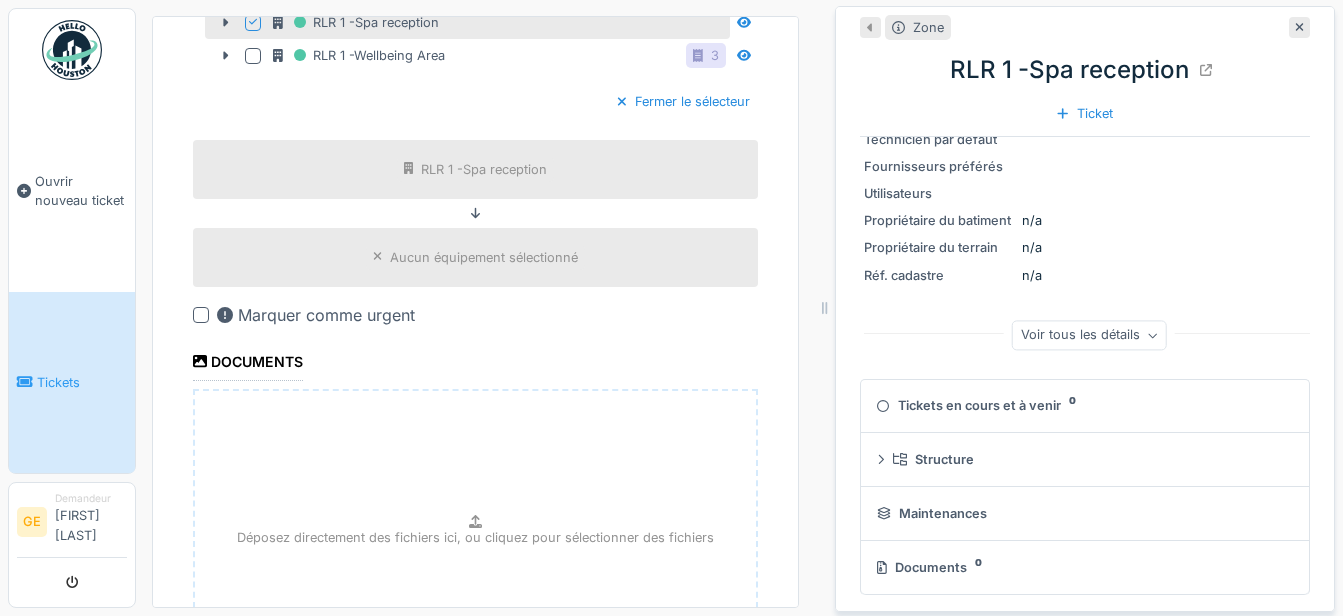 click at bounding box center [201, 315] 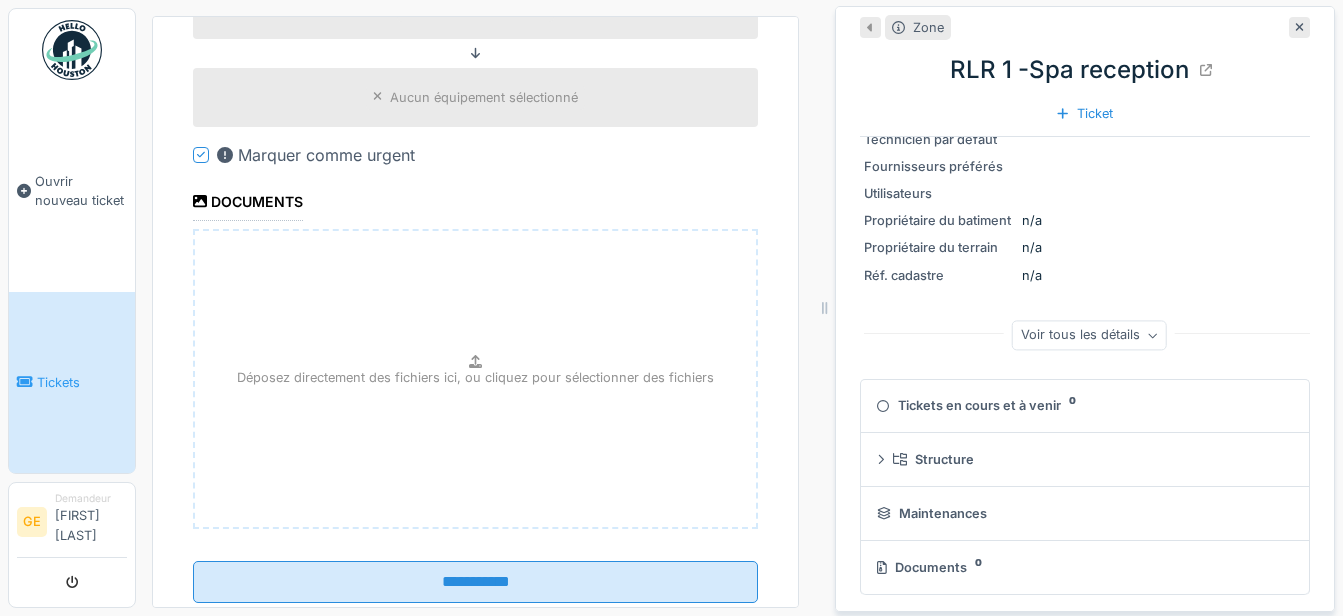 scroll, scrollTop: 1610, scrollLeft: 0, axis: vertical 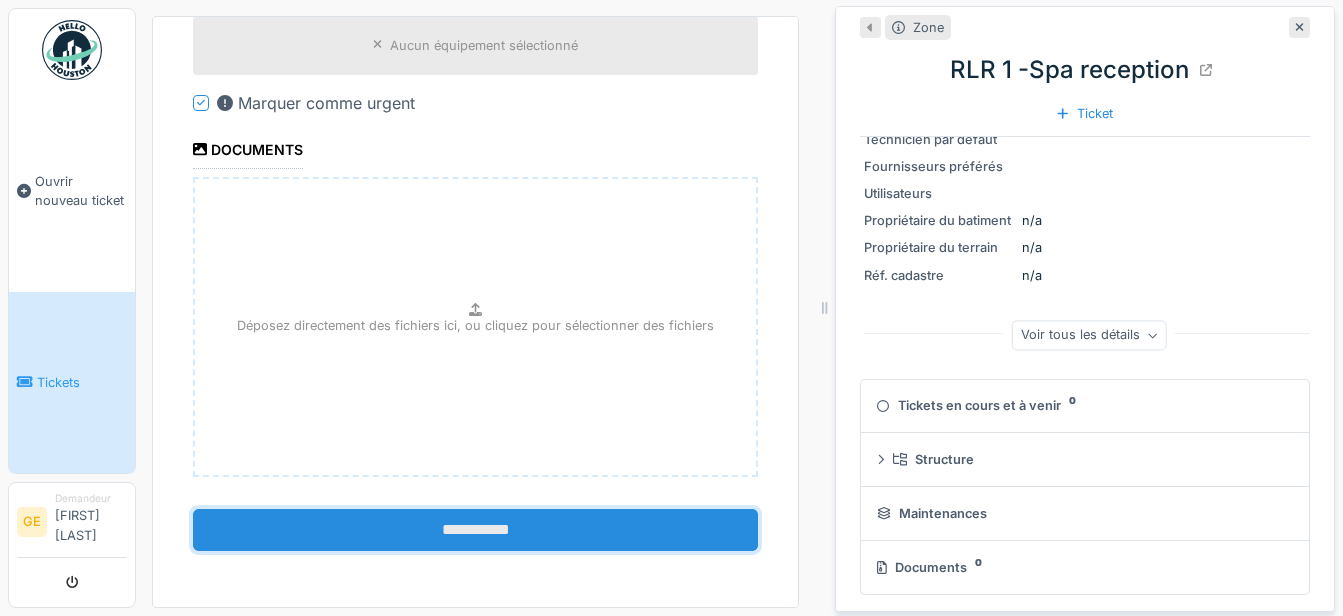click on "**********" at bounding box center (475, 530) 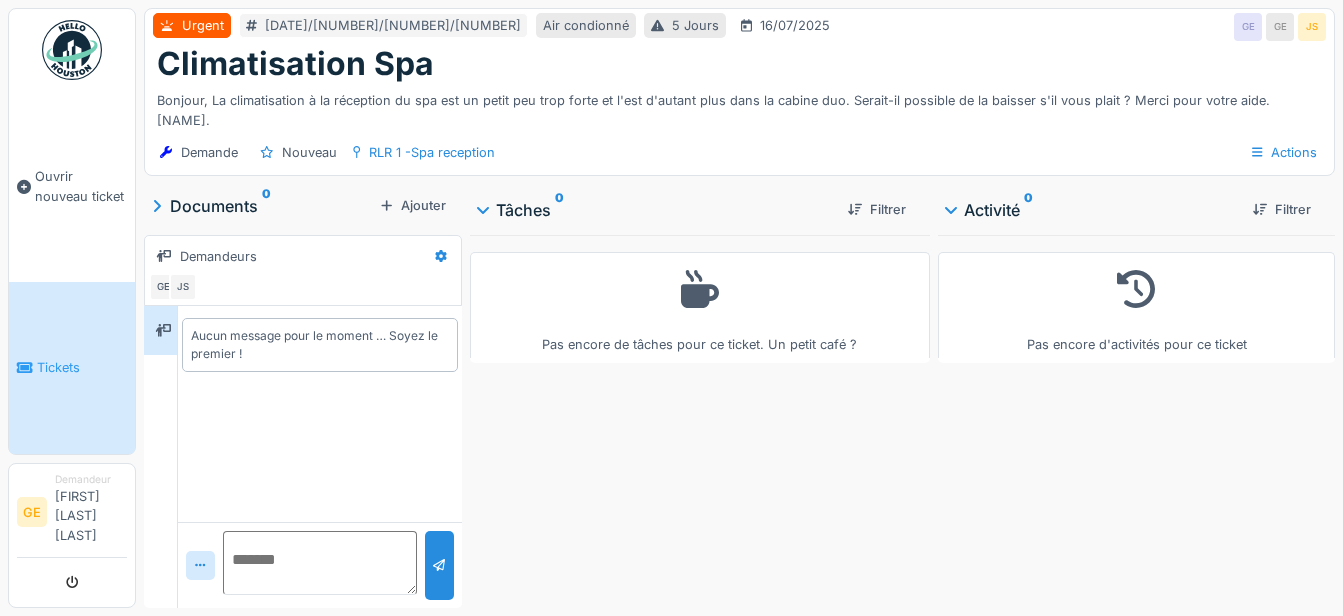 scroll, scrollTop: 0, scrollLeft: 0, axis: both 